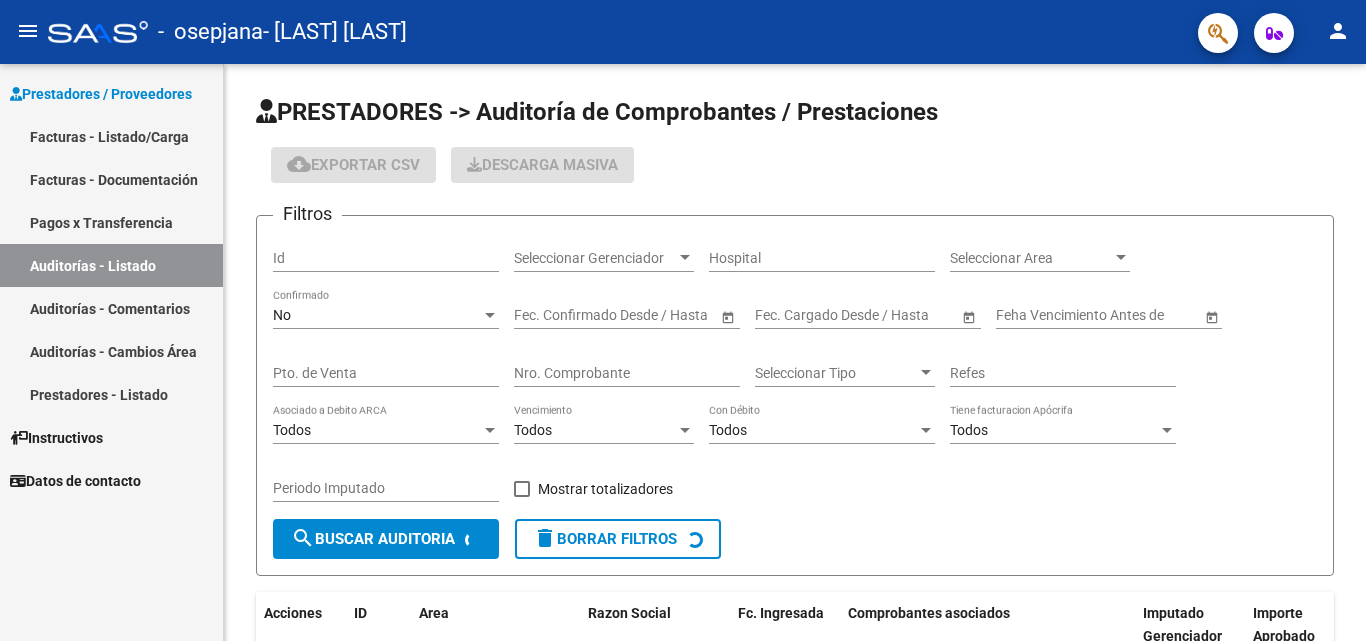 scroll, scrollTop: 0, scrollLeft: 0, axis: both 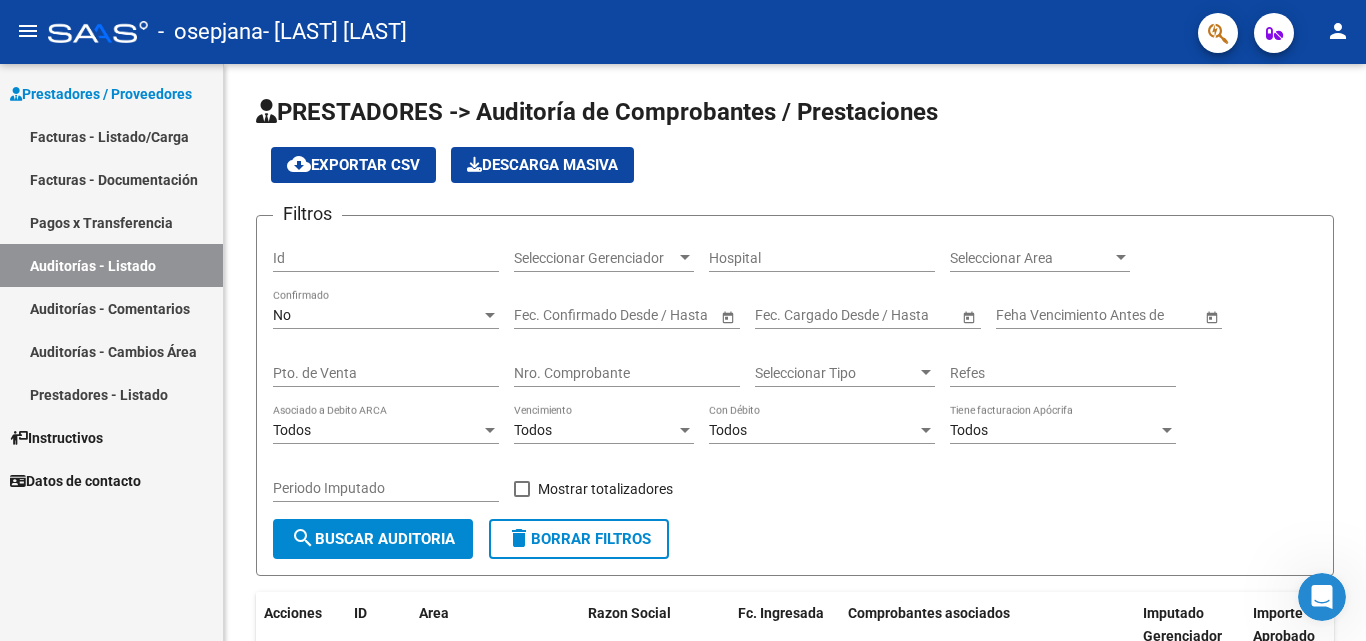 click on "Facturas - Listado/Carga" at bounding box center (111, 136) 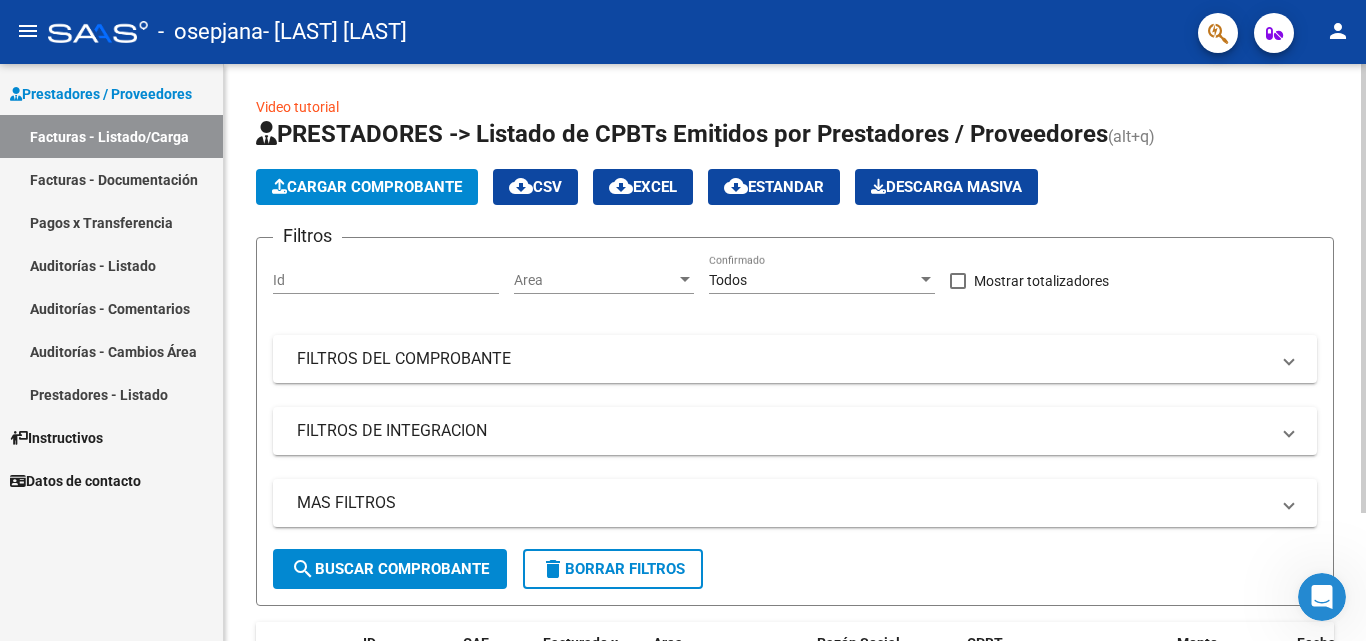 click on "Cargar Comprobante" 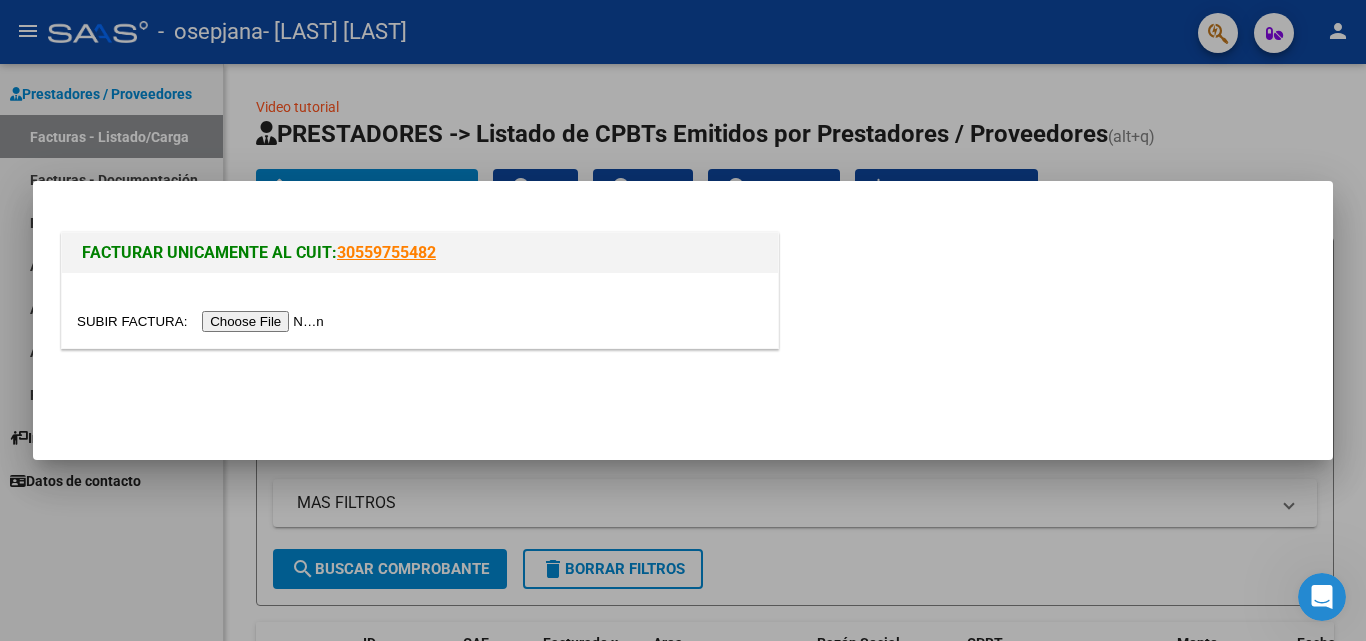 click at bounding box center [203, 321] 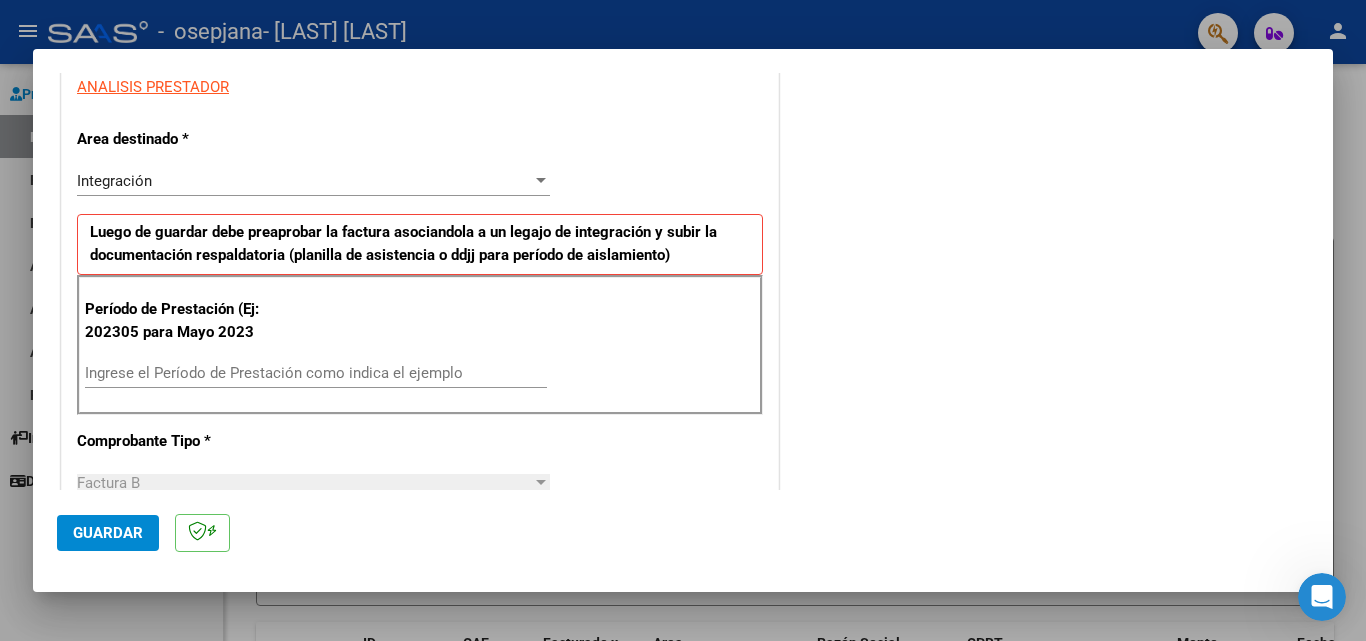 scroll, scrollTop: 400, scrollLeft: 0, axis: vertical 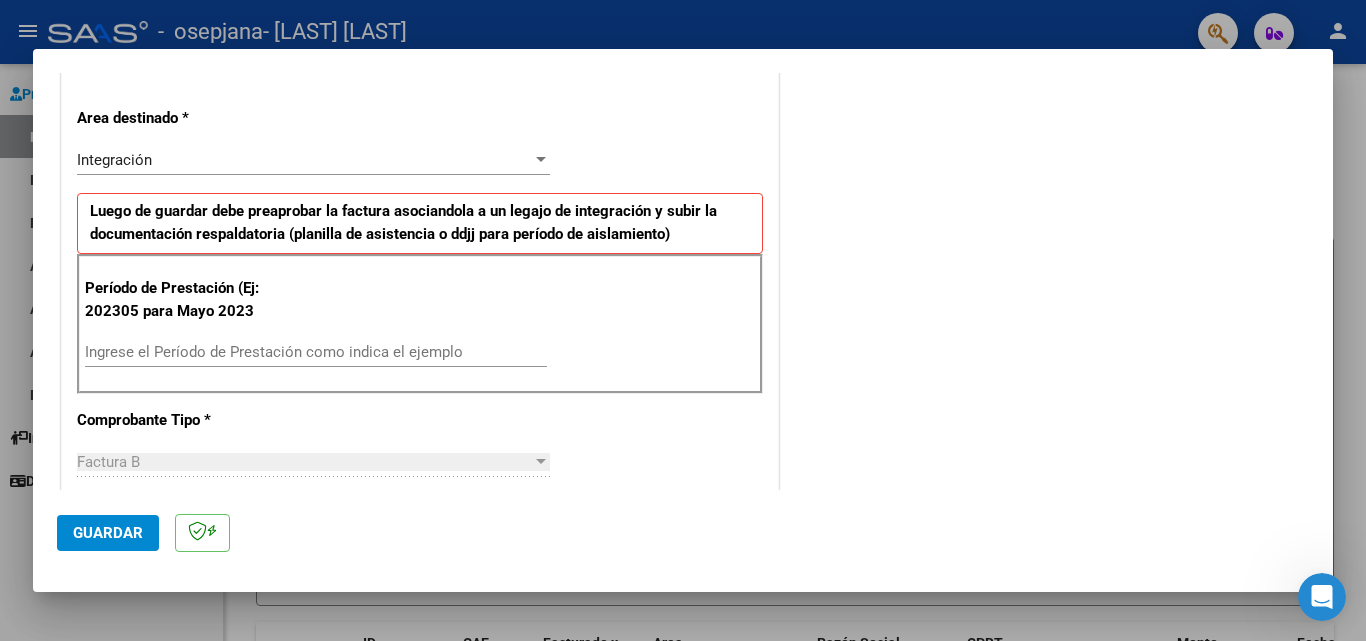 click on "Ingrese el Período de Prestación como indica el ejemplo" at bounding box center (316, 352) 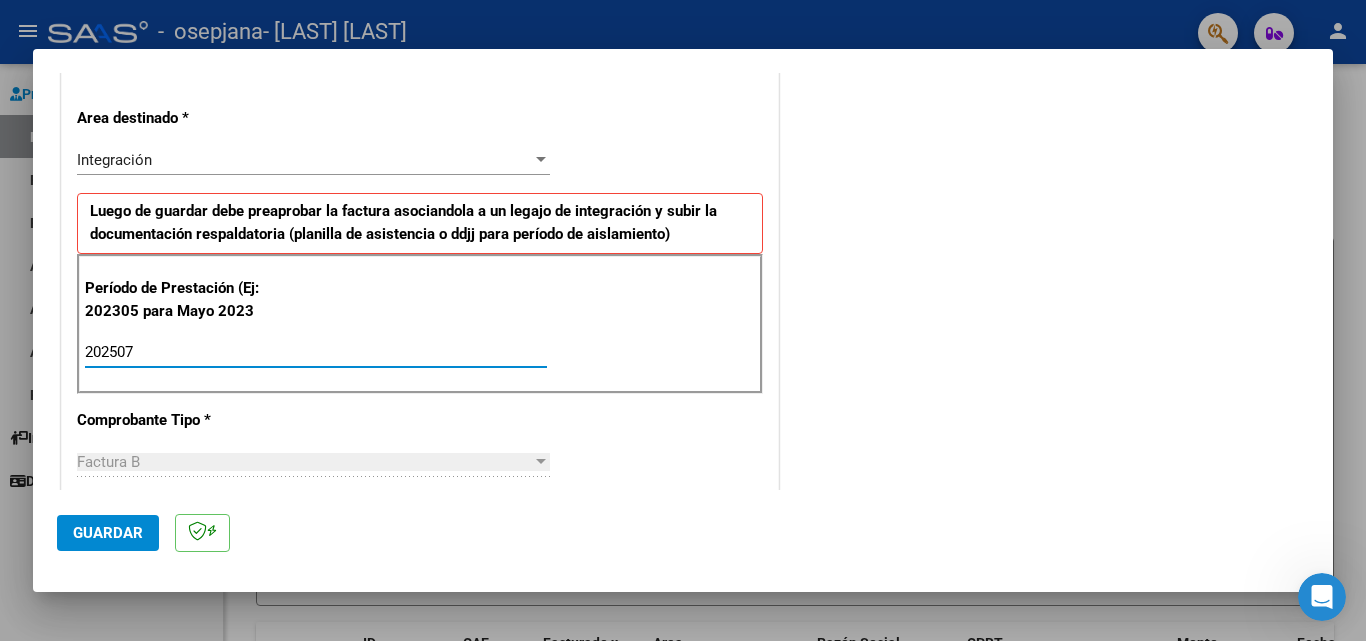 type on "202507" 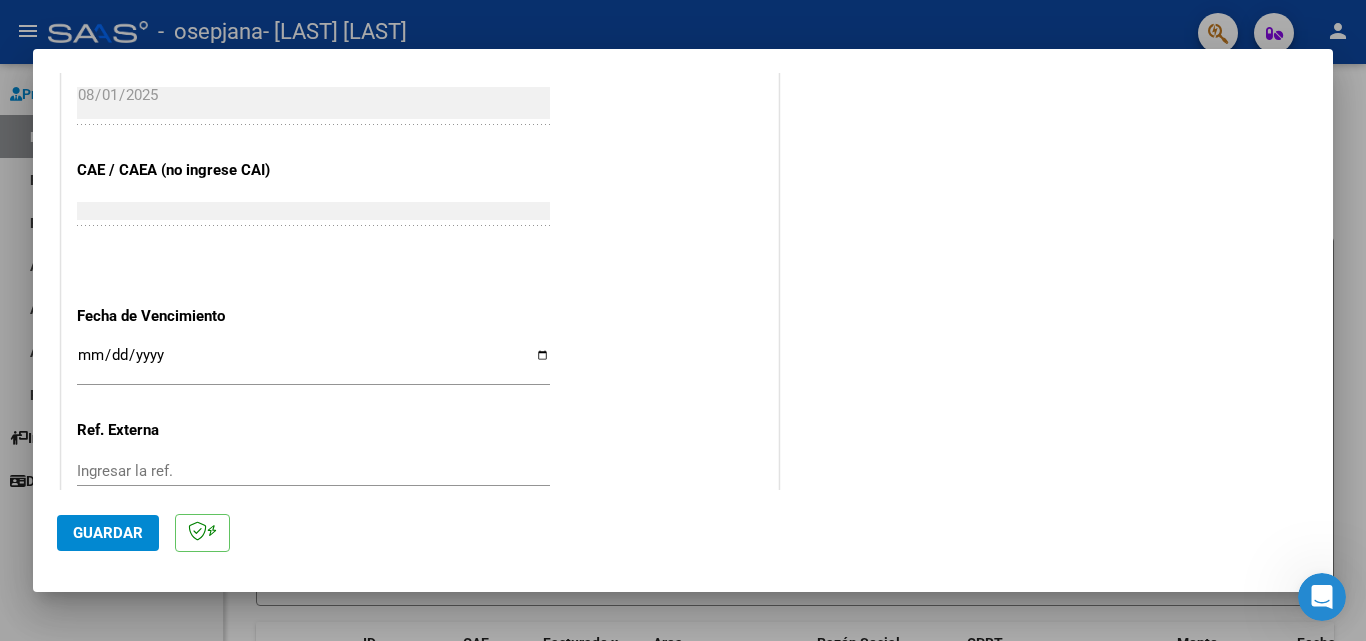 scroll, scrollTop: 1105, scrollLeft: 0, axis: vertical 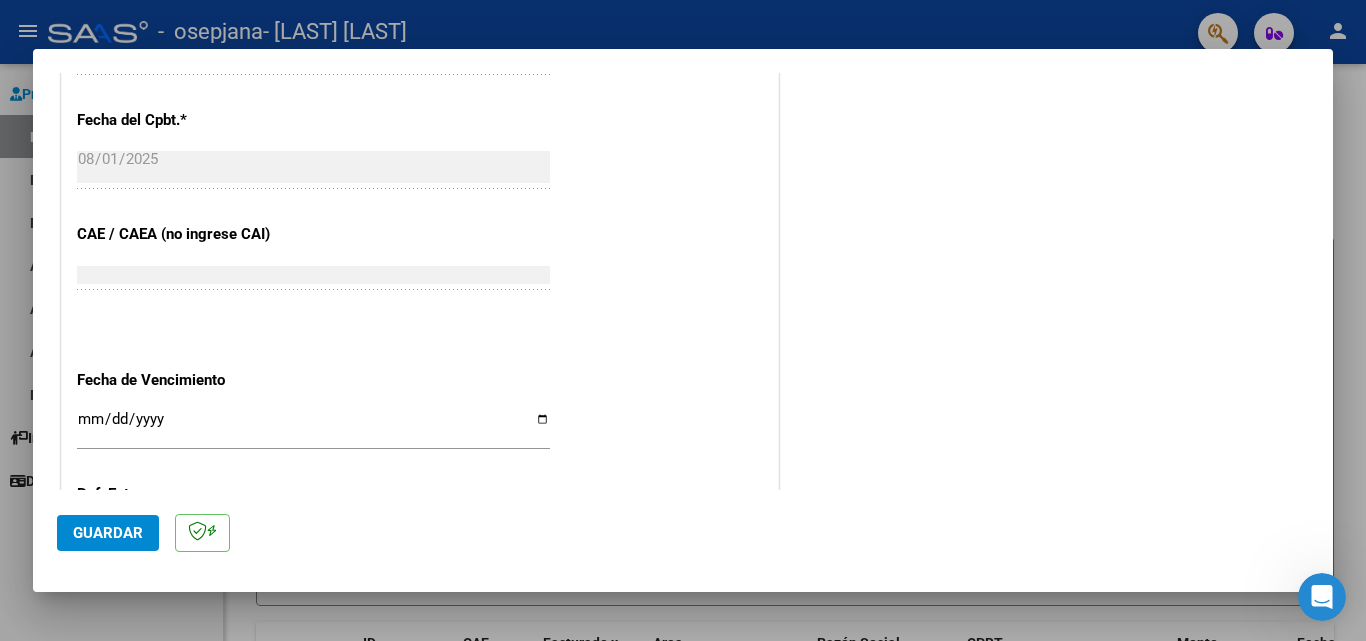 click on "CUIT  *   [CUIT] Ingresar CUIT  ANALISIS PRESTADOR  Area destinado * Integración Seleccionar Area Luego de guardar debe preaprobar la factura asociandola a un legajo de integración y subir la documentación respaldatoria (planilla de asistencia o ddjj para período de aislamiento)  Período de Prestación (Ej: 202305 para Mayo 2023    202507 Ingrese el Período de Prestación como indica el ejemplo   Comprobante Tipo * Factura B Seleccionar Tipo Punto de Venta  *   3 Ingresar el Nro.  Número  *   509 Ingresar el Nro.  Monto  *   $ [AMOUNT] Ingresar el monto  Fecha del Cpbt.  *   2025-08-01 Ingresar la fecha  CAE / CAEA (no ingrese CAI)    75310608055925 Ingresar el CAE o CAEA (no ingrese CAI)  Fecha de Vencimiento    Ingresar la fecha  Ref. Externa    Ingresar la ref.  N° Liquidación    Ingresar el N° Liquidación" at bounding box center (420, -49) 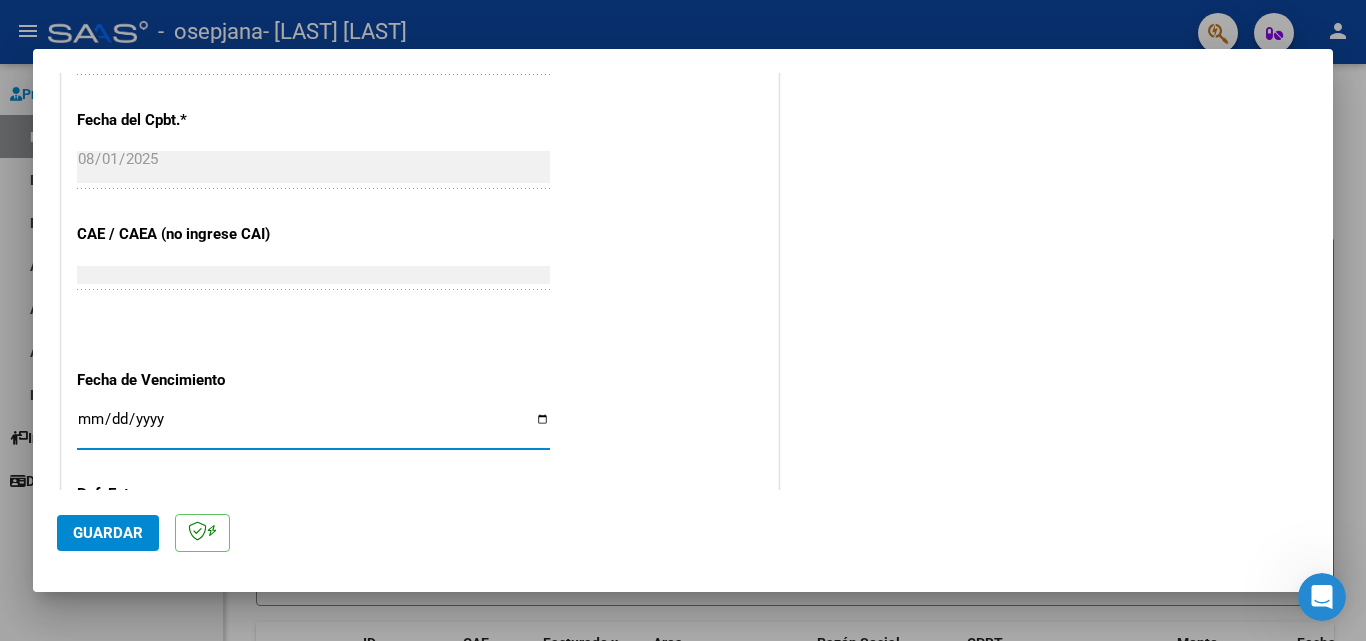 click on "Ingresar la fecha" at bounding box center [313, 427] 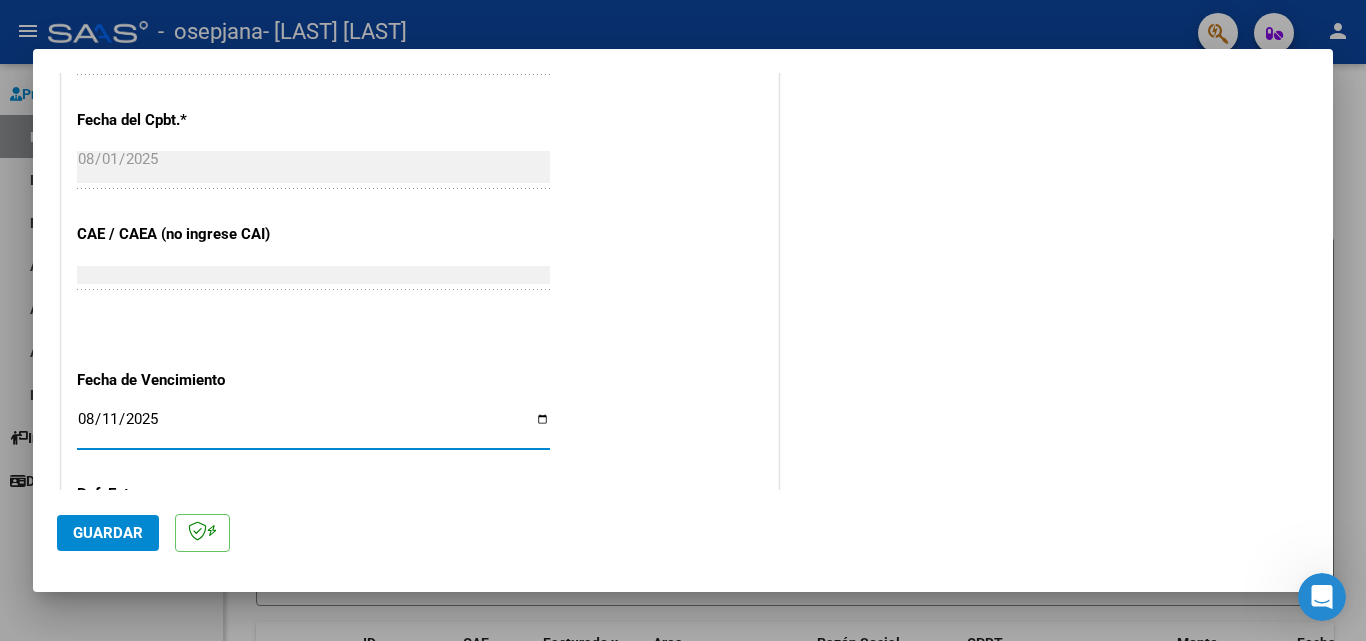 type on "2025-08-11" 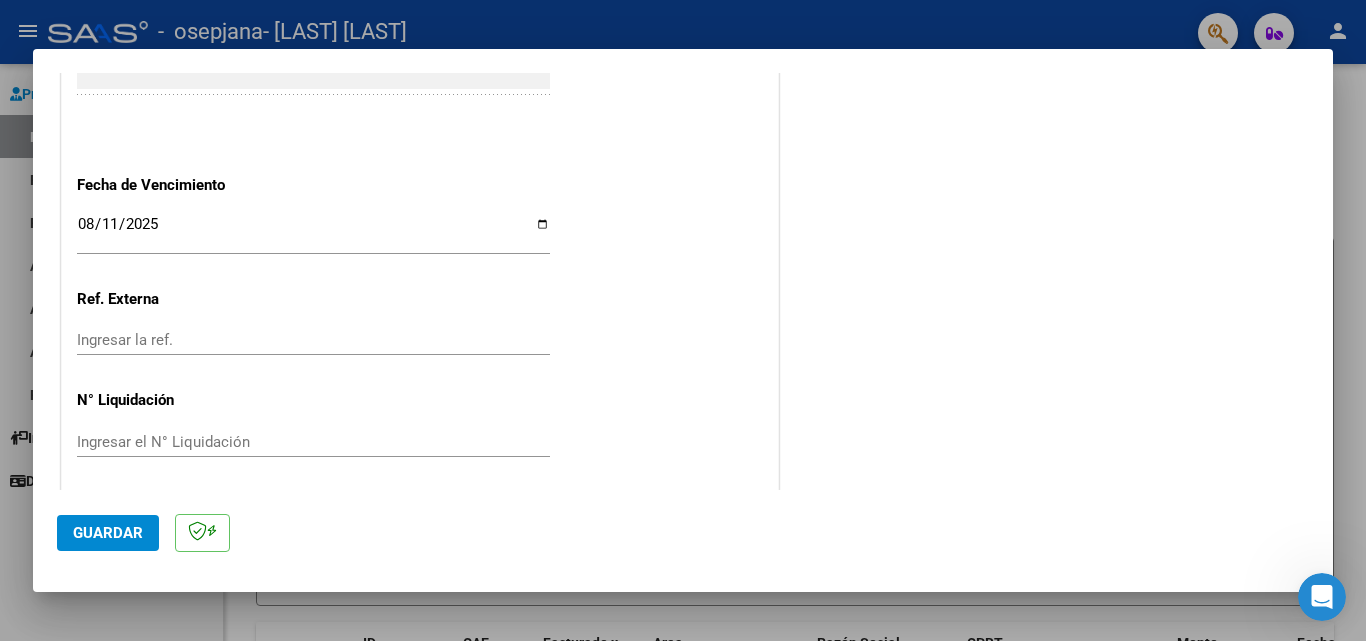 scroll, scrollTop: 1305, scrollLeft: 0, axis: vertical 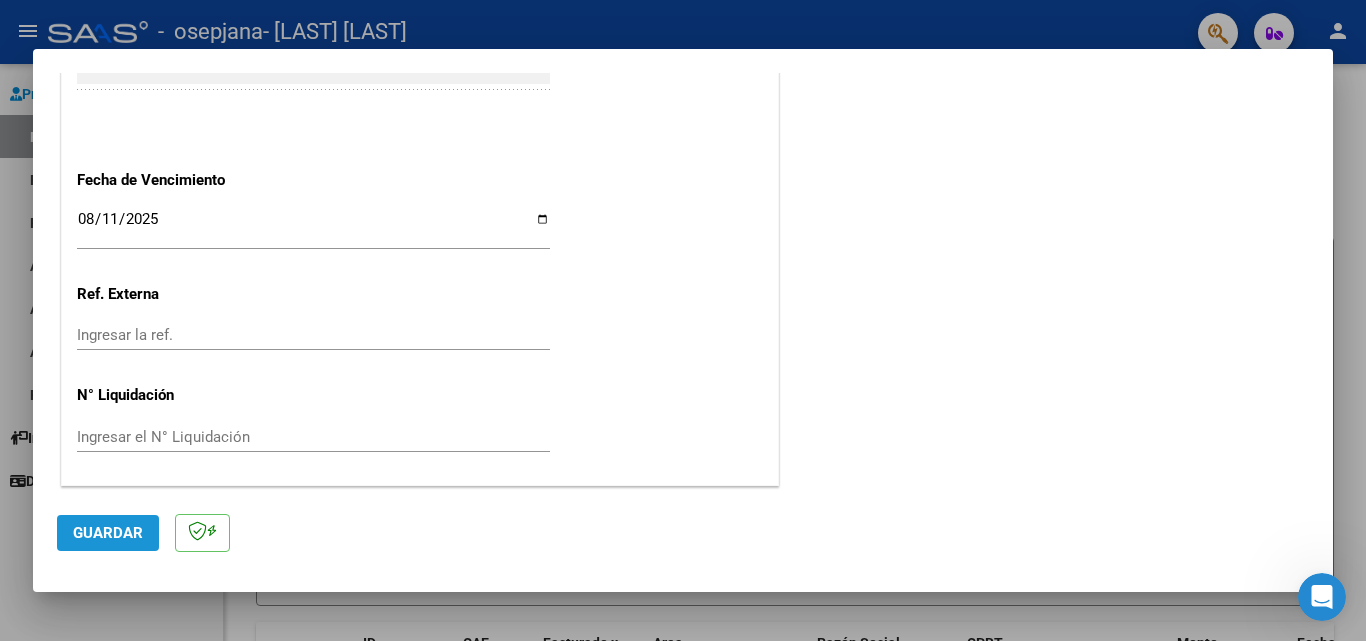click on "Guardar" 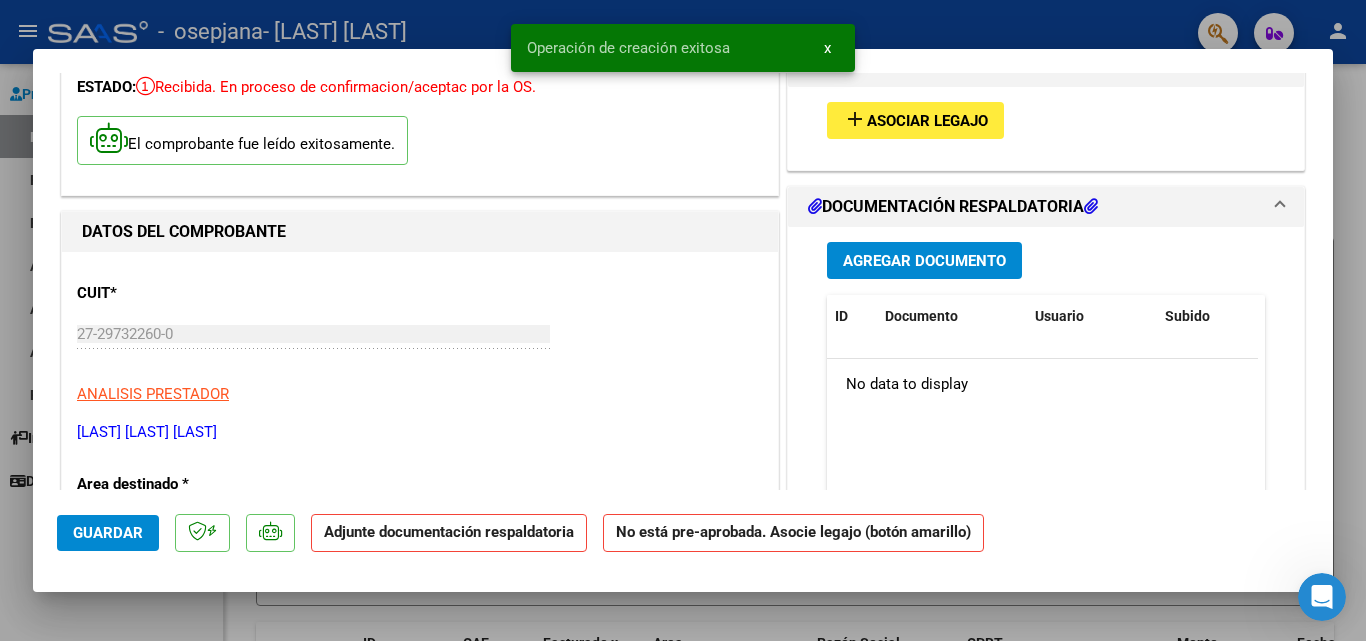 scroll, scrollTop: 200, scrollLeft: 0, axis: vertical 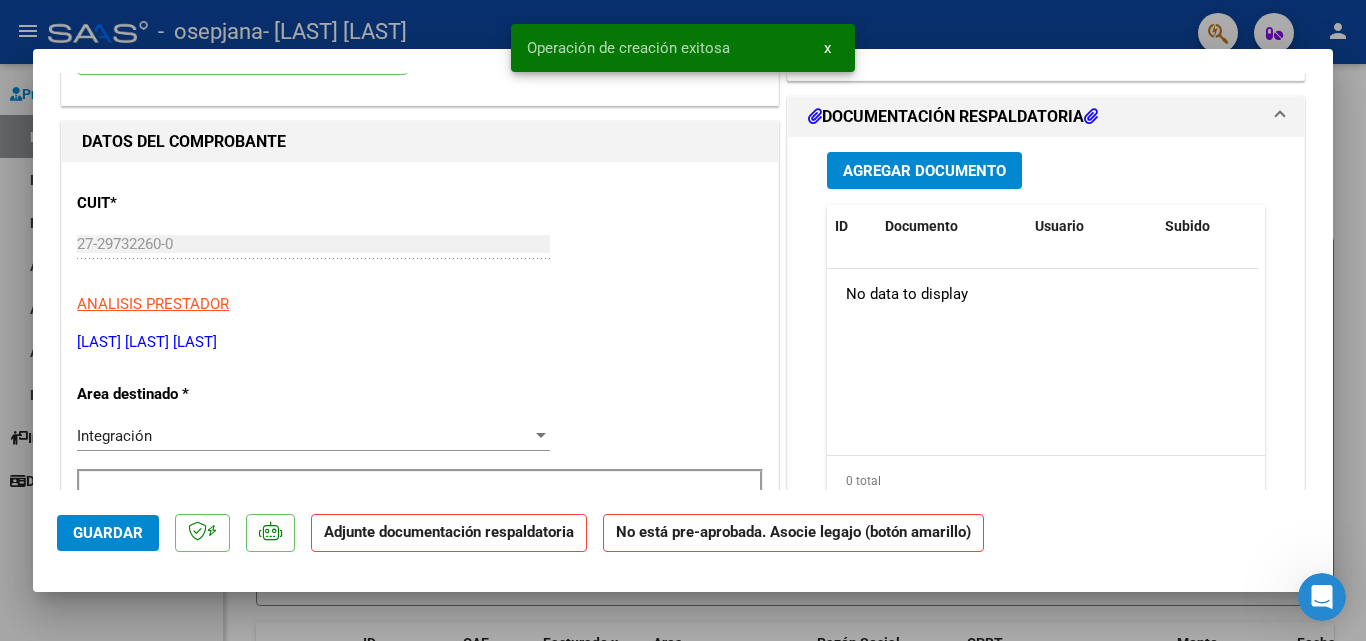 click on "Agregar Documento" at bounding box center (924, 171) 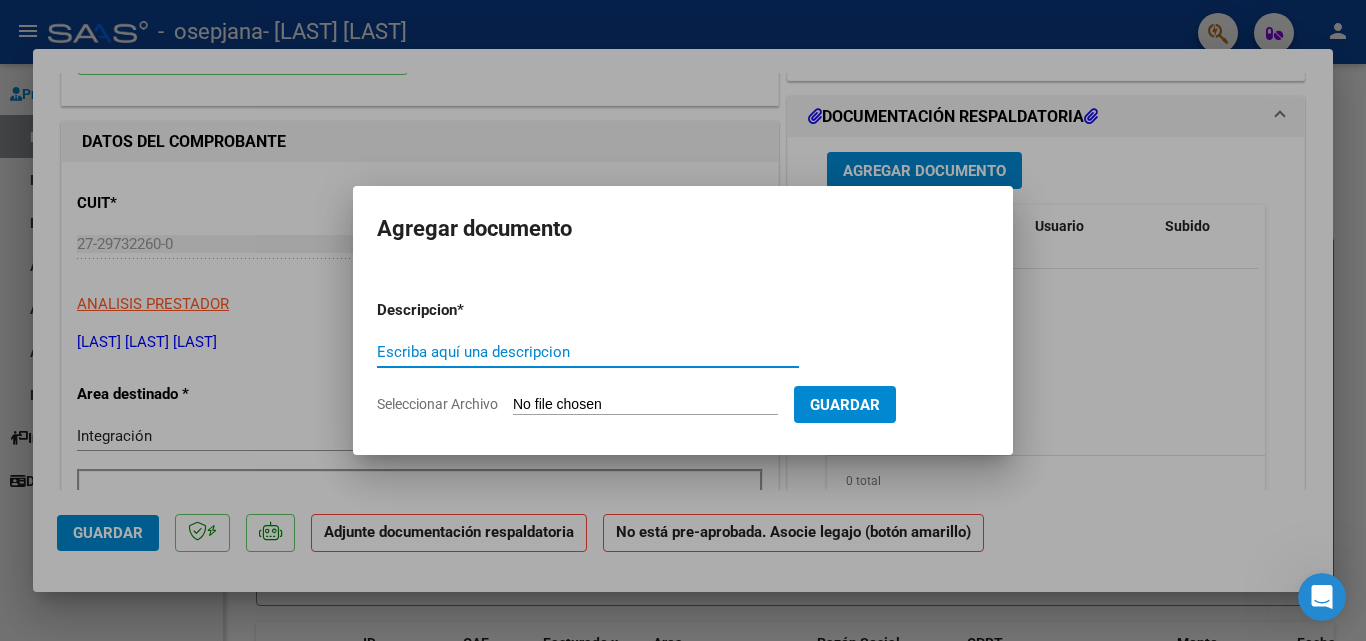click on "Escriba aquí una descripcion" at bounding box center [588, 352] 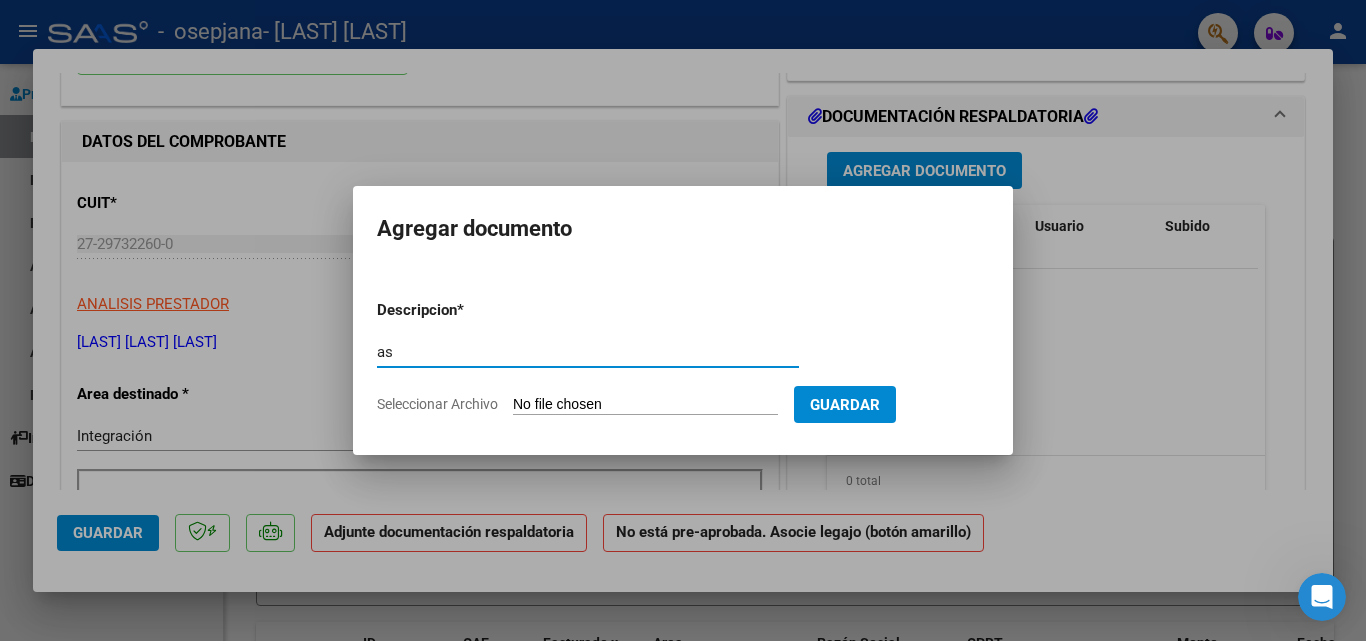type on "a" 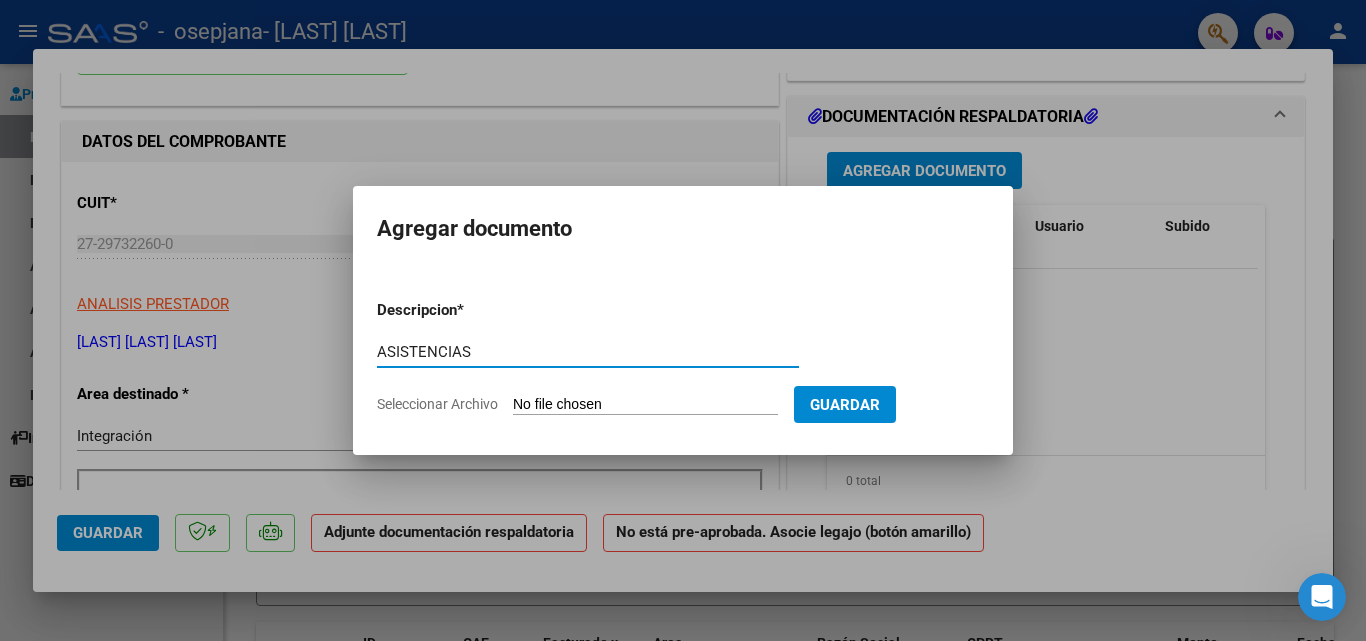 type on "ASISTENCIAS" 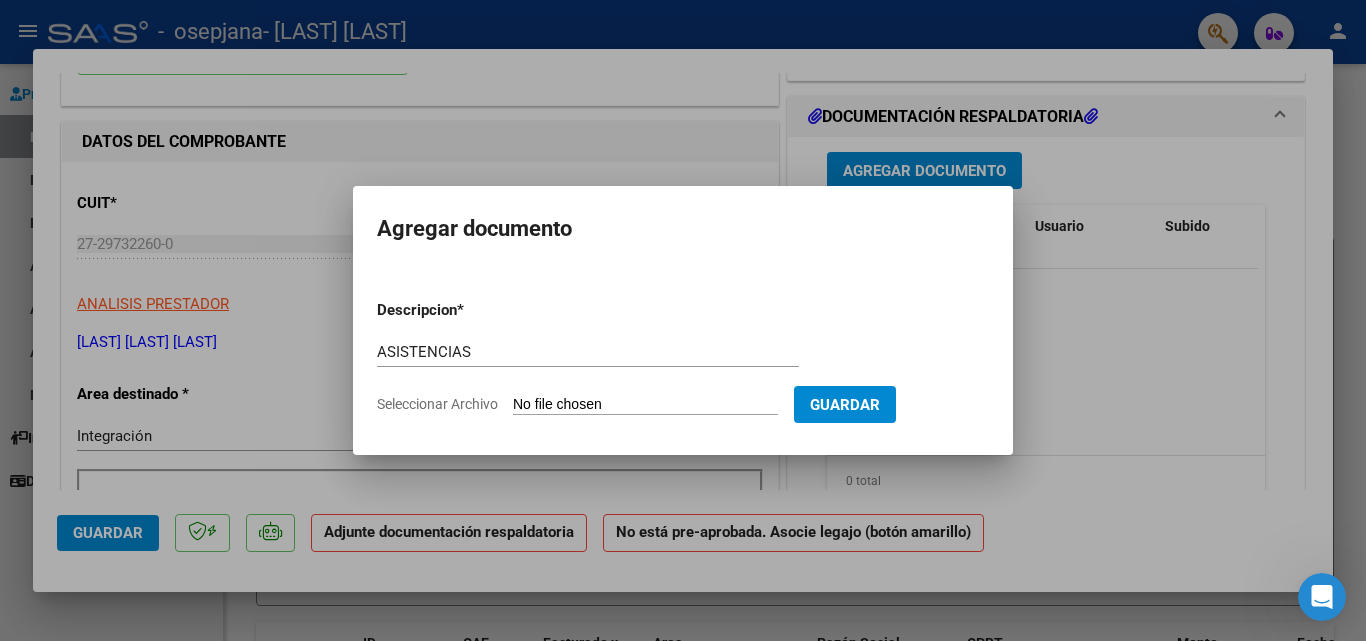 type on "C:\fakepath\[NAME] .pdf" 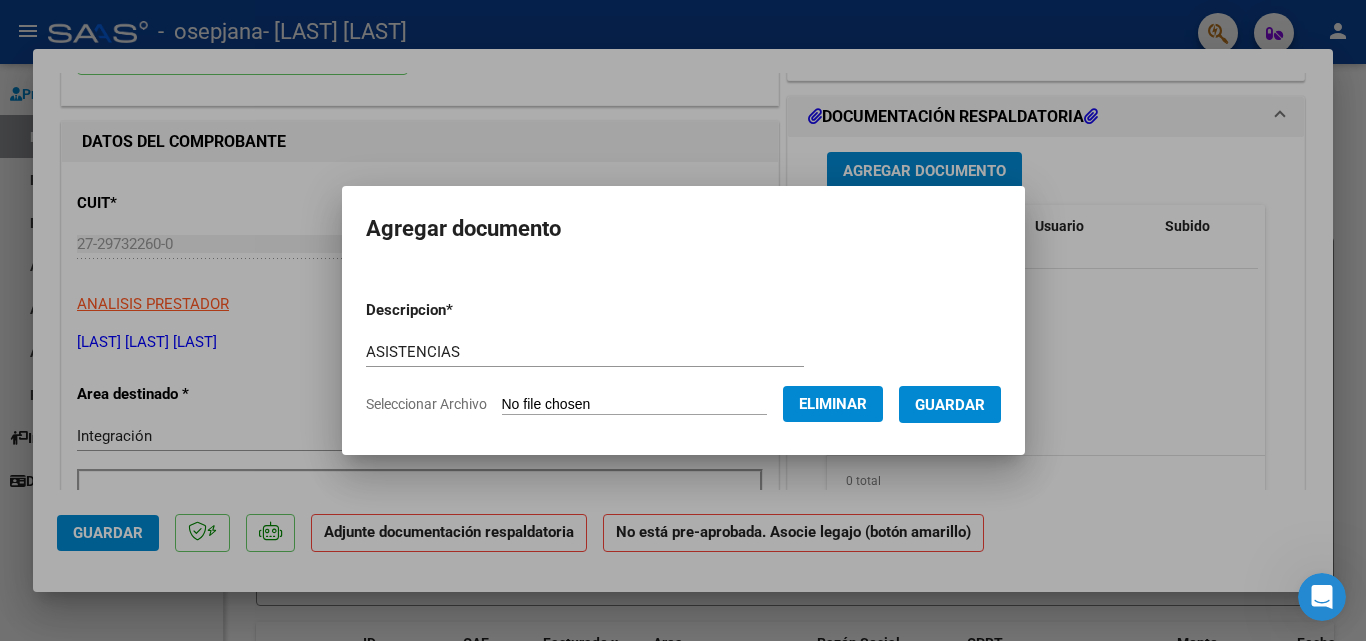 click on "Guardar" at bounding box center (950, 405) 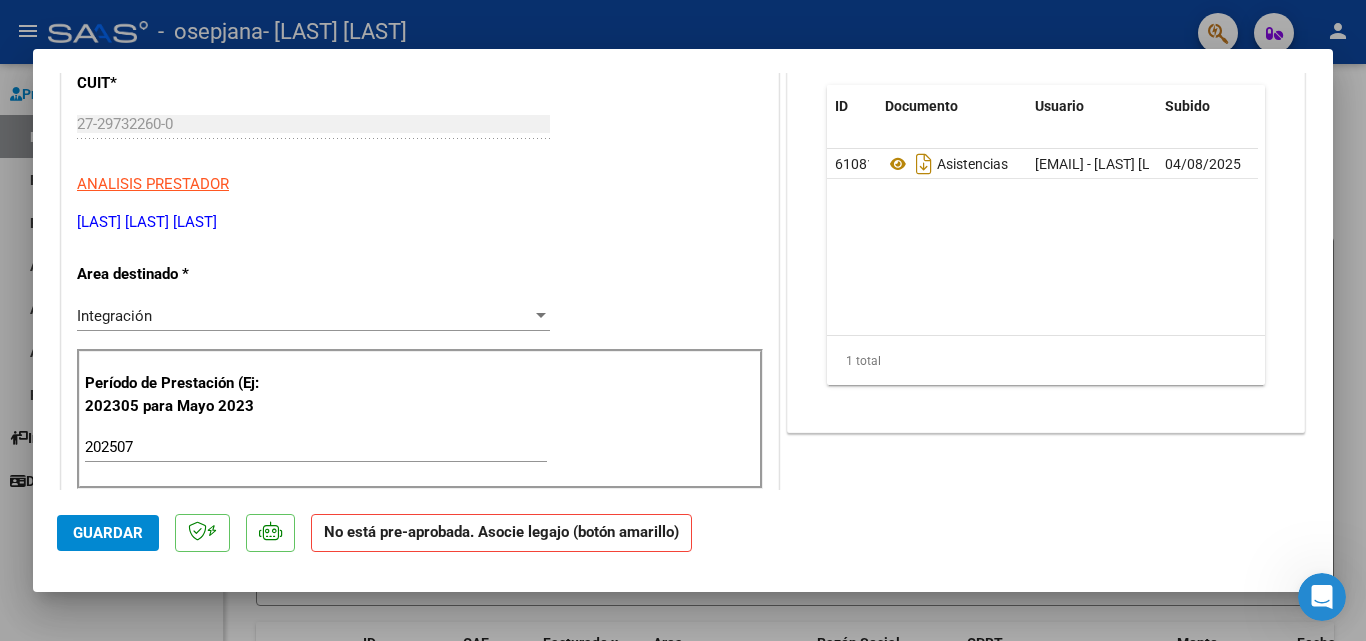 scroll, scrollTop: 0, scrollLeft: 0, axis: both 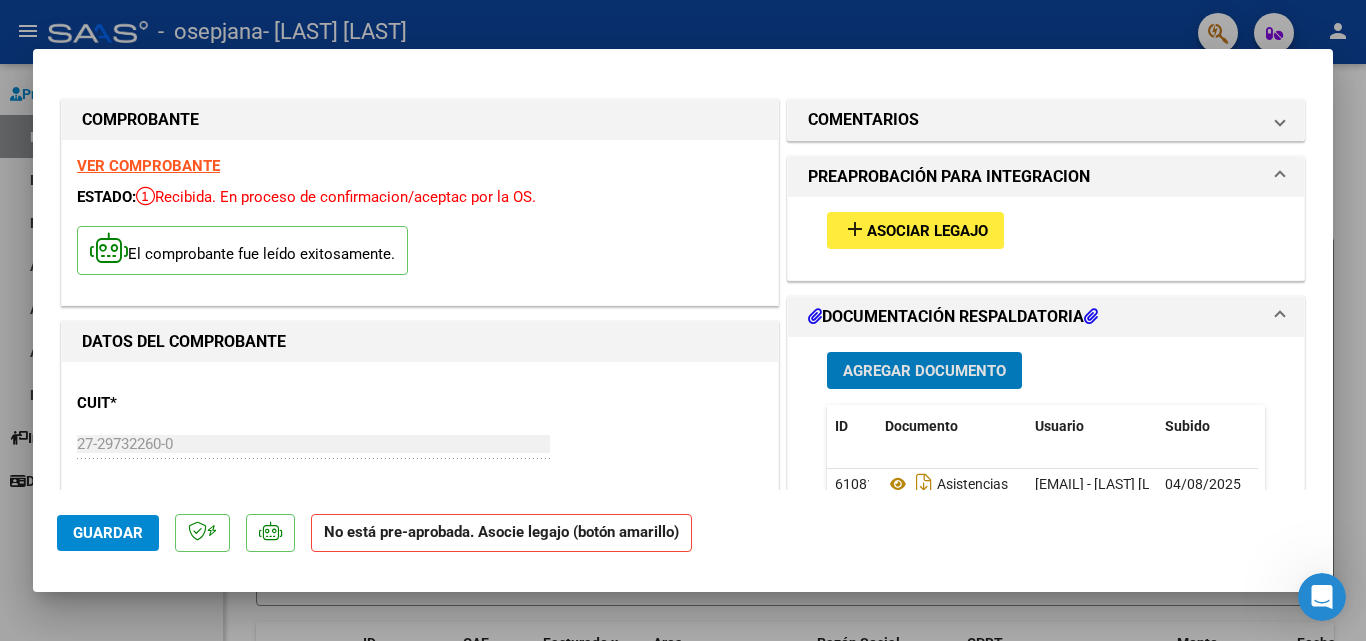 click on "Asociar Legajo" at bounding box center (927, 231) 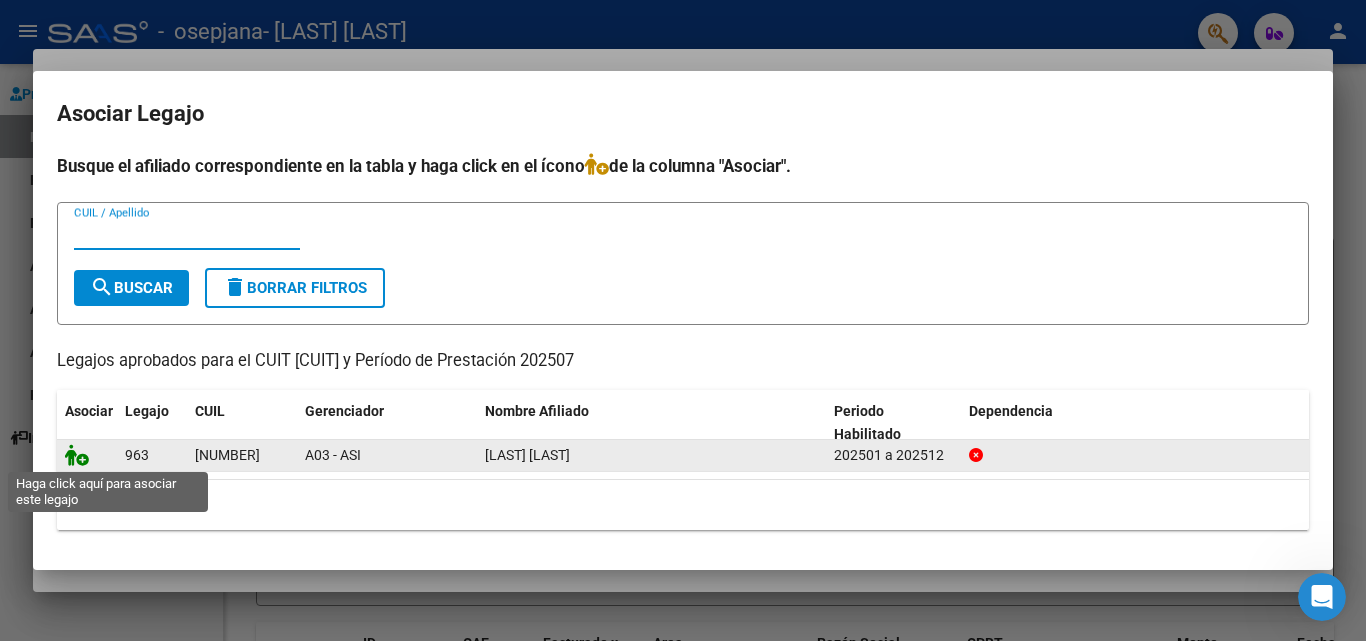 click 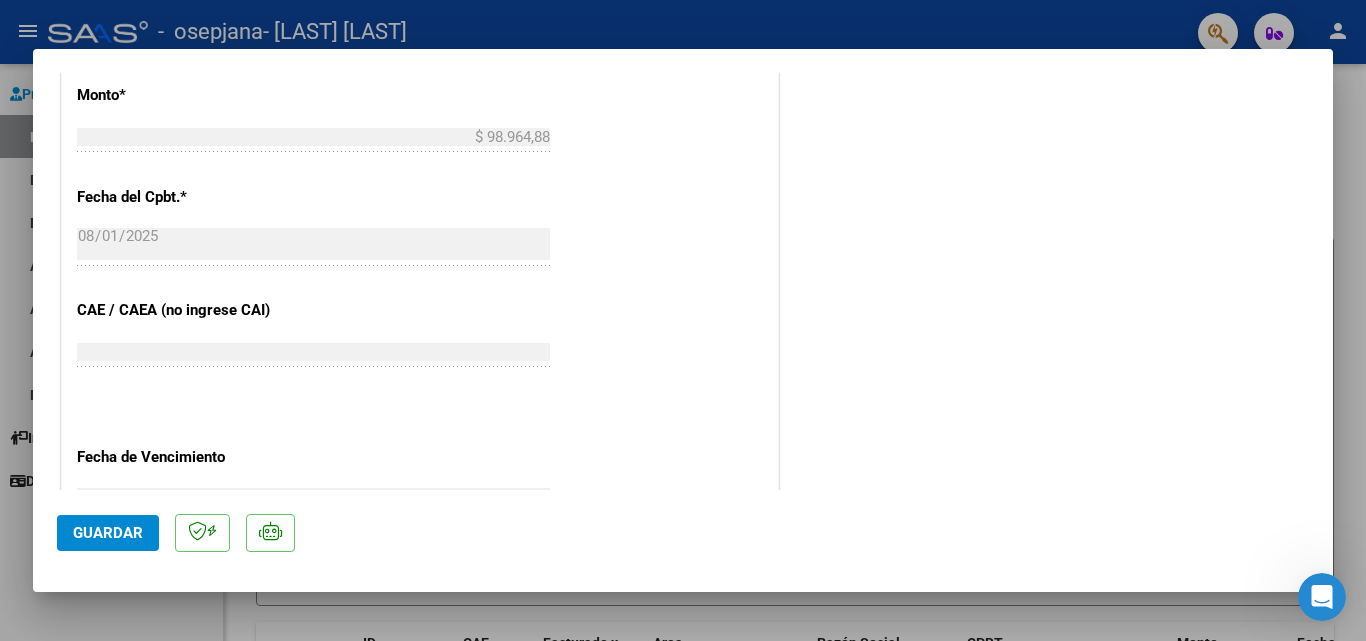 scroll, scrollTop: 1200, scrollLeft: 0, axis: vertical 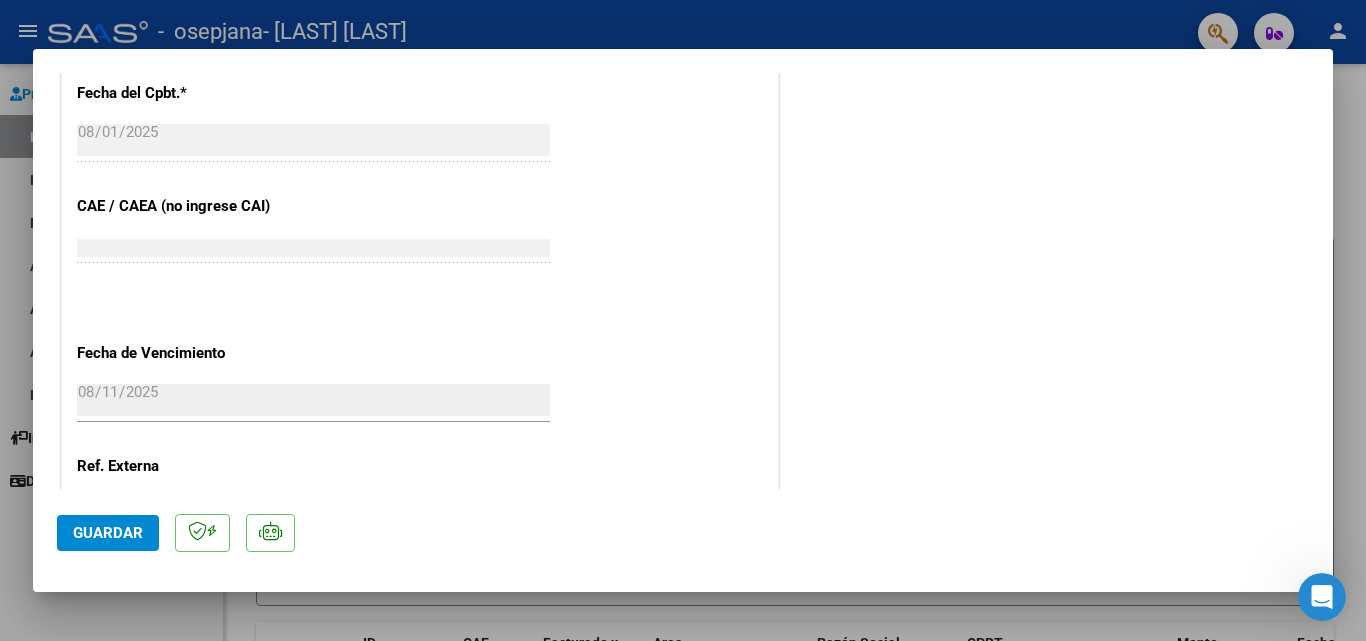 click on "Guardar" 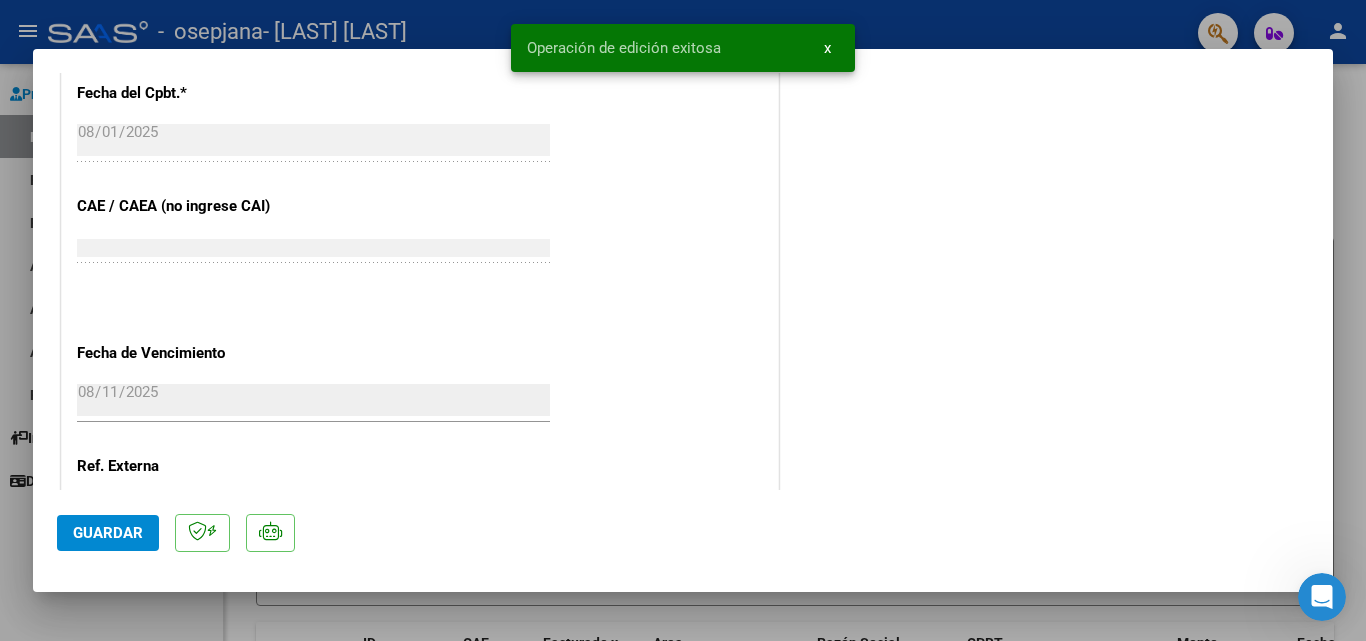 click at bounding box center (683, 320) 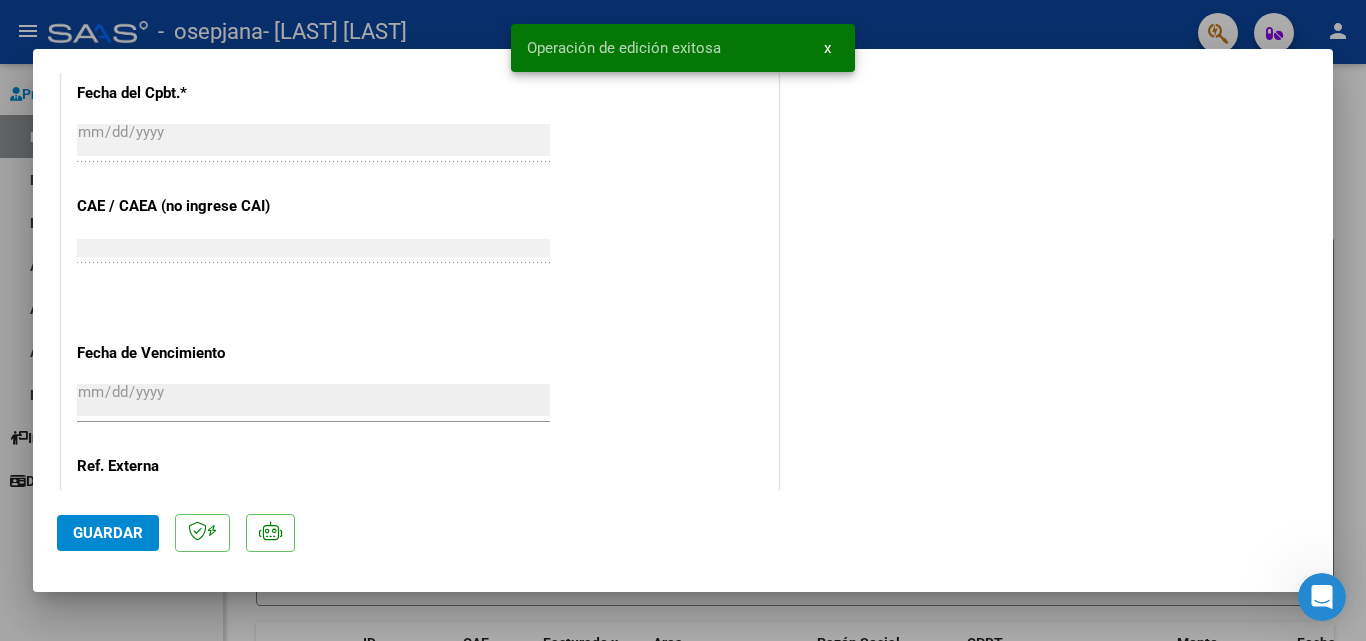 scroll, scrollTop: 1339, scrollLeft: 0, axis: vertical 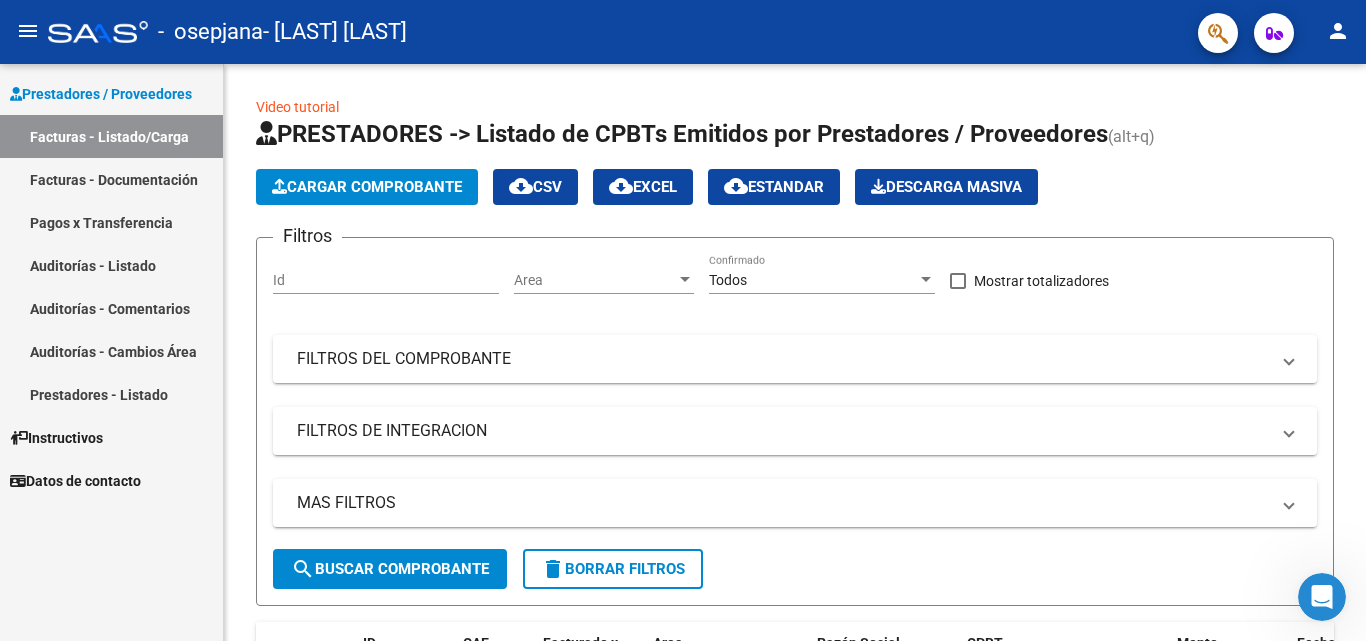 click on "Pagos x Transferencia" at bounding box center (111, 222) 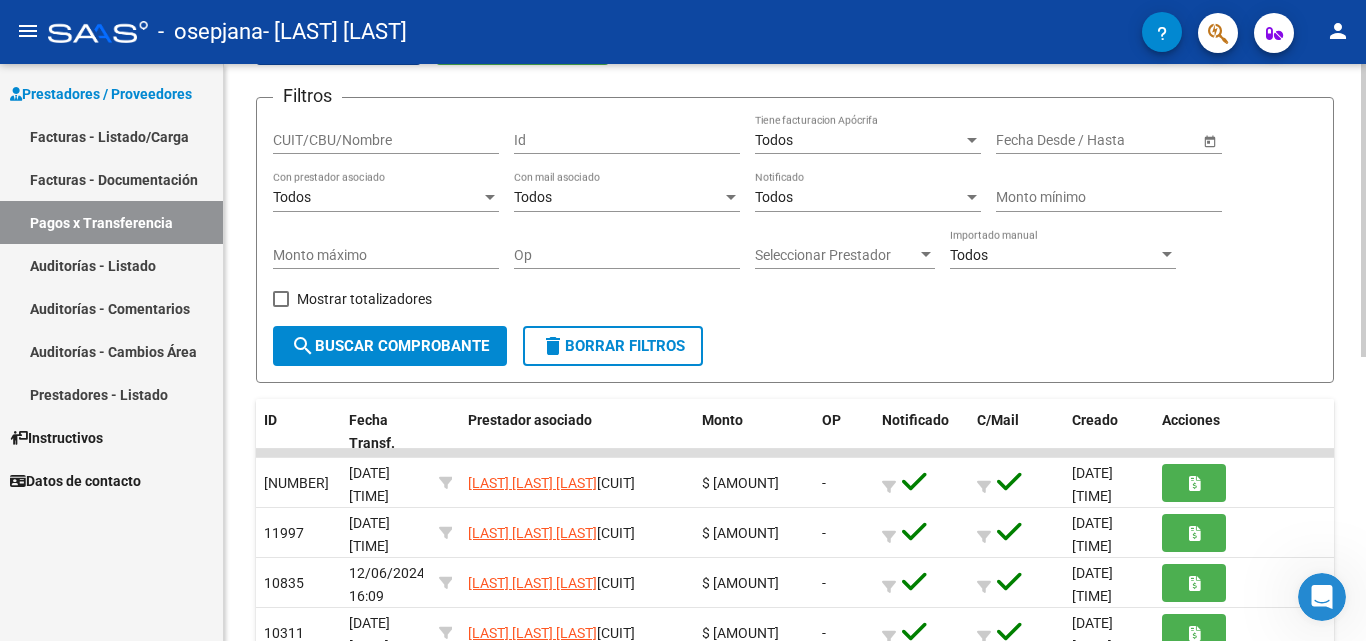 scroll, scrollTop: 200, scrollLeft: 0, axis: vertical 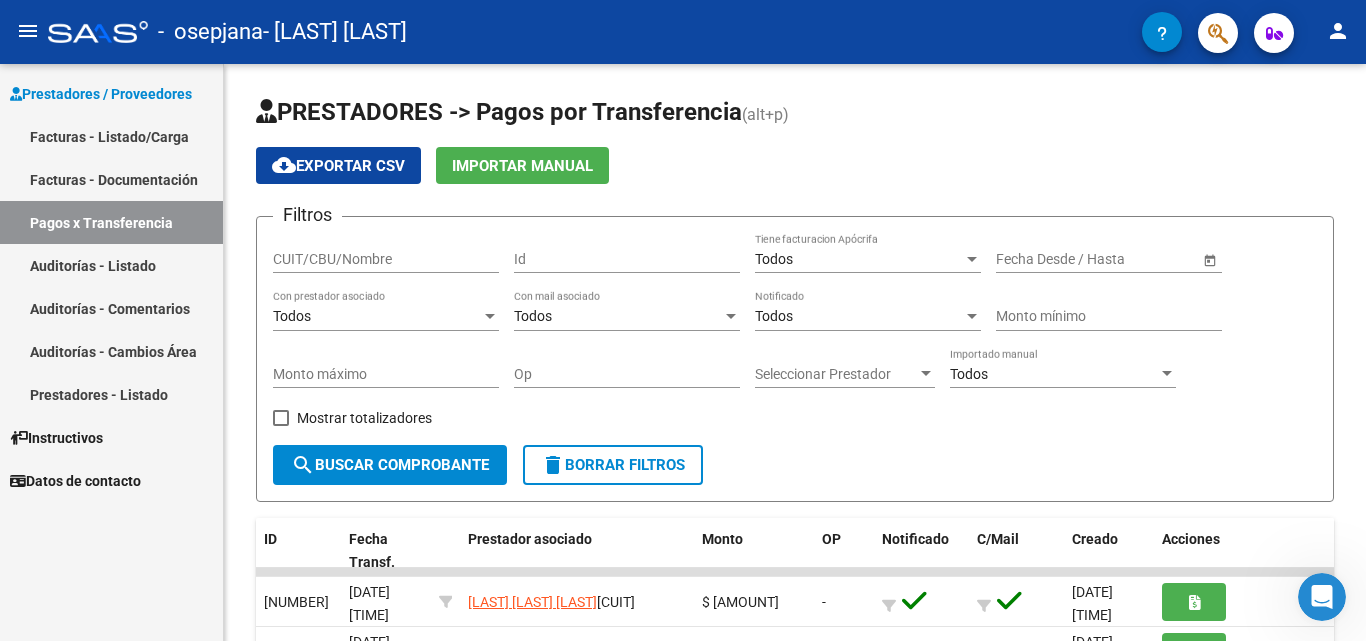 click on "Facturas - Documentación" at bounding box center [111, 179] 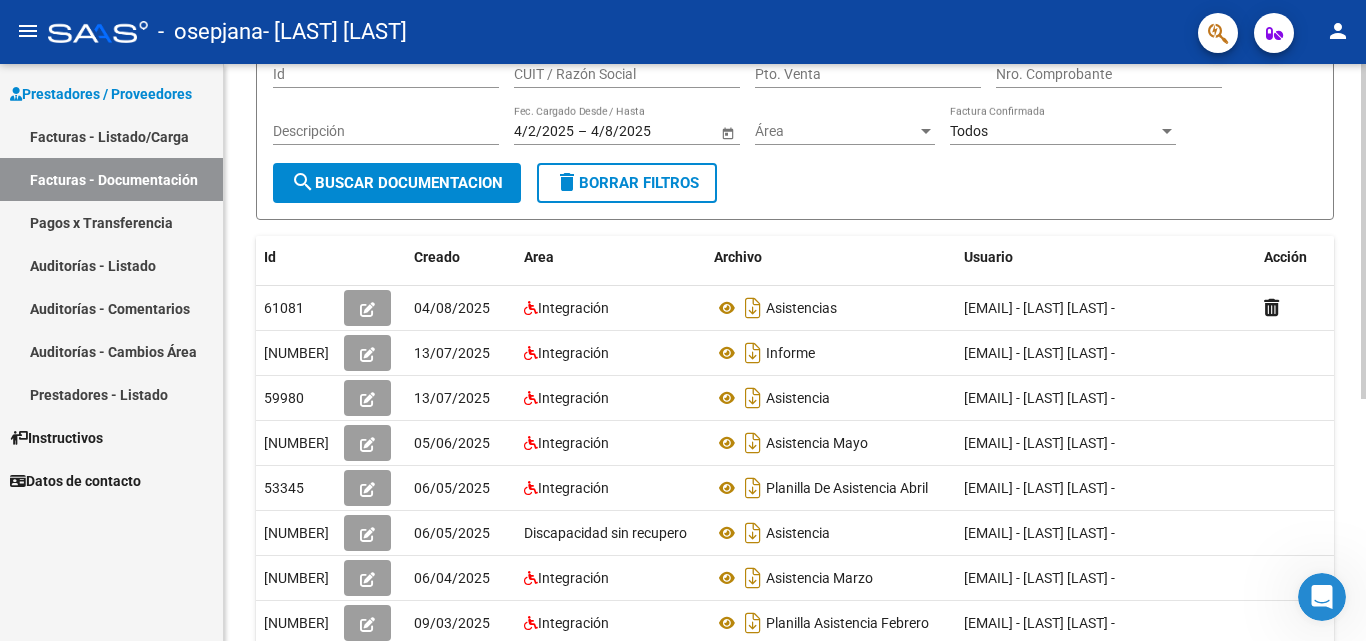 scroll, scrollTop: 200, scrollLeft: 0, axis: vertical 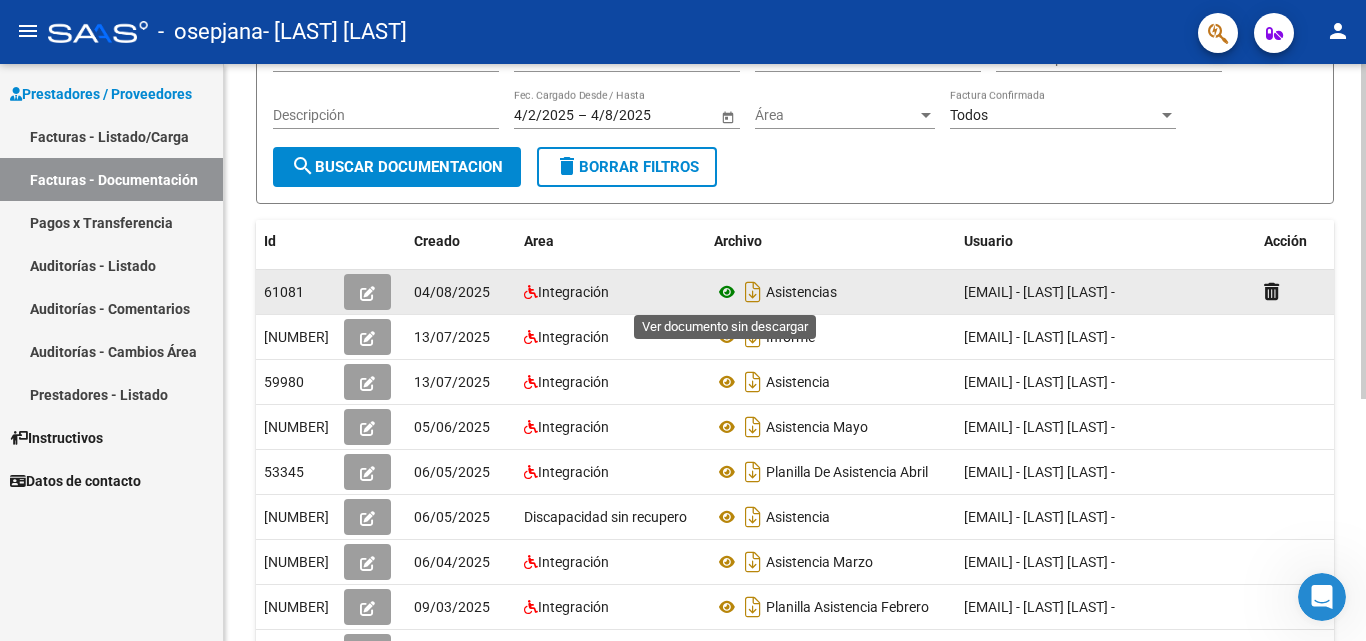 click 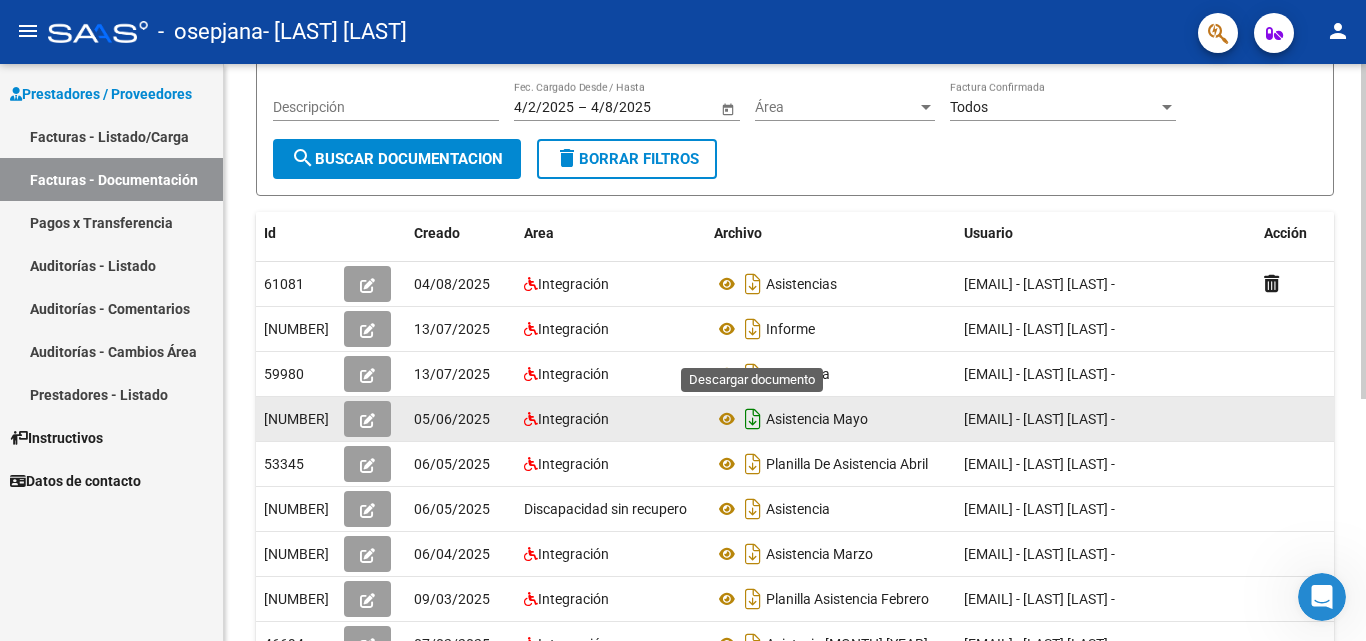 scroll, scrollTop: 200, scrollLeft: 0, axis: vertical 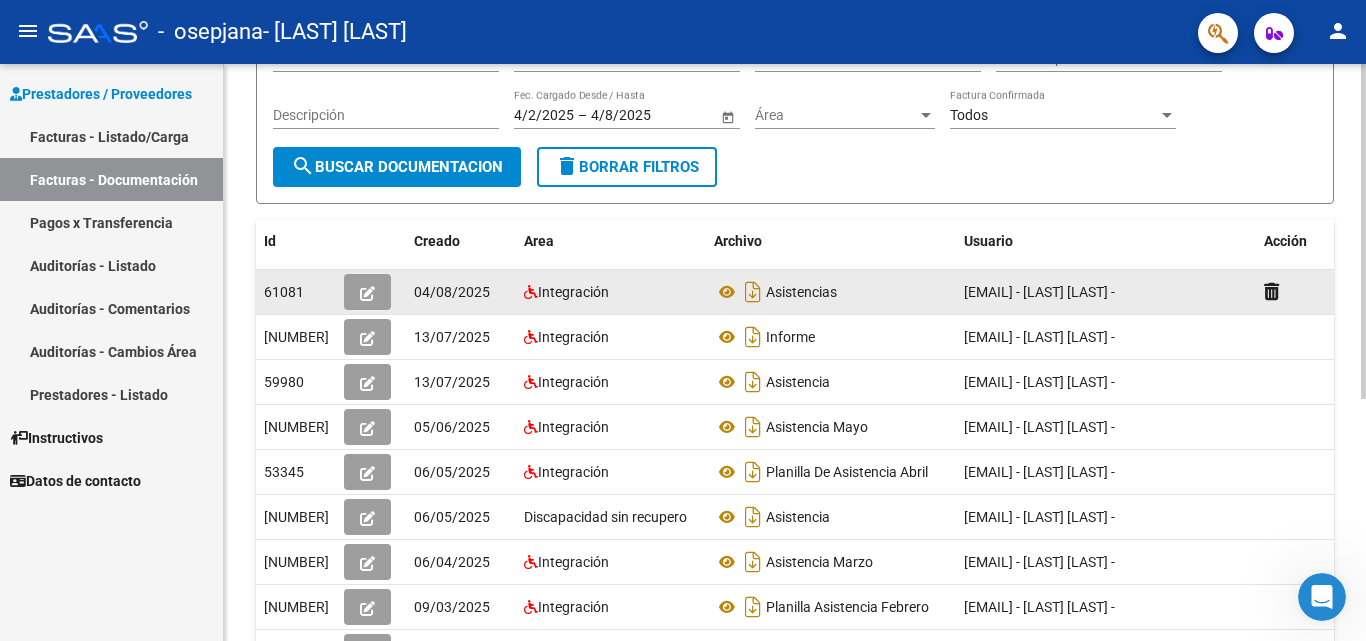 click 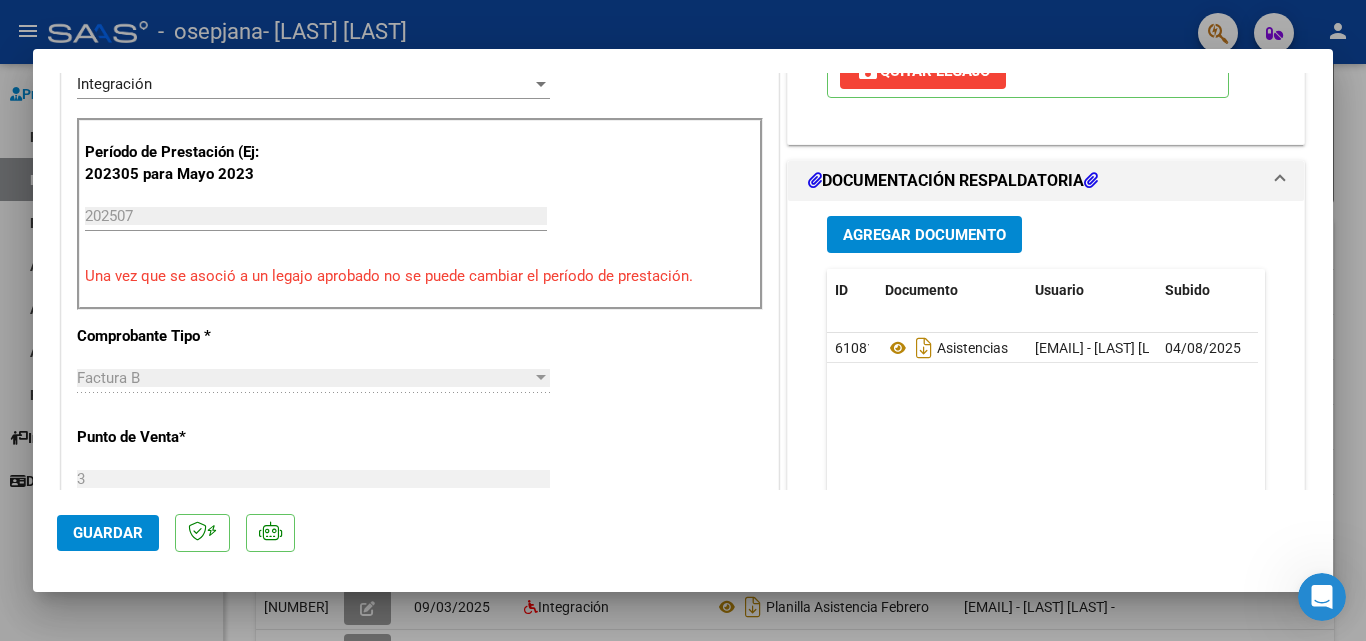 scroll, scrollTop: 500, scrollLeft: 0, axis: vertical 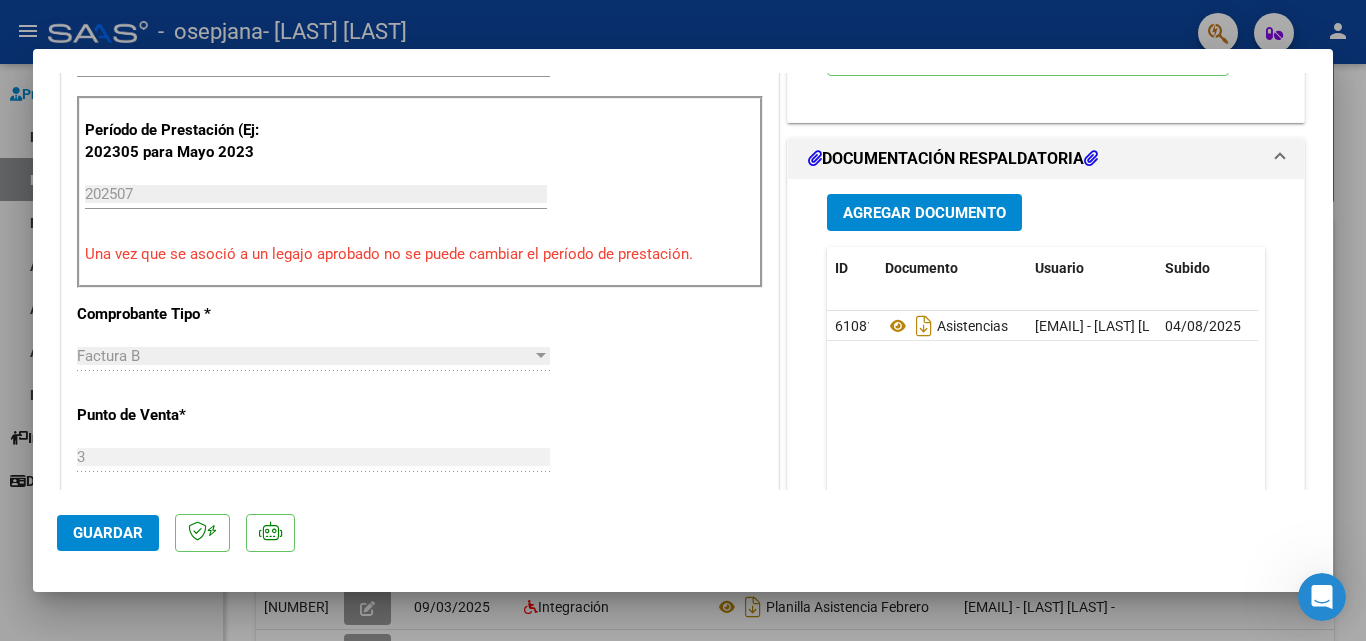 click on "Agregar Documento" at bounding box center (924, 213) 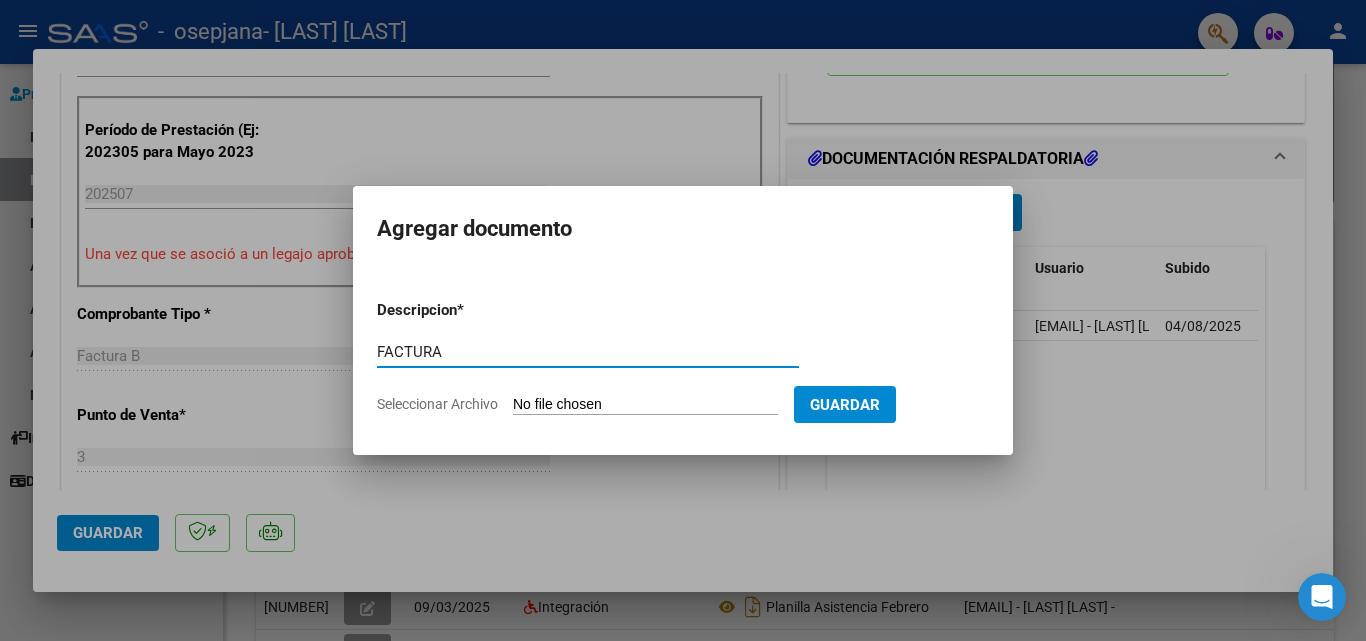 type on "FACTURA" 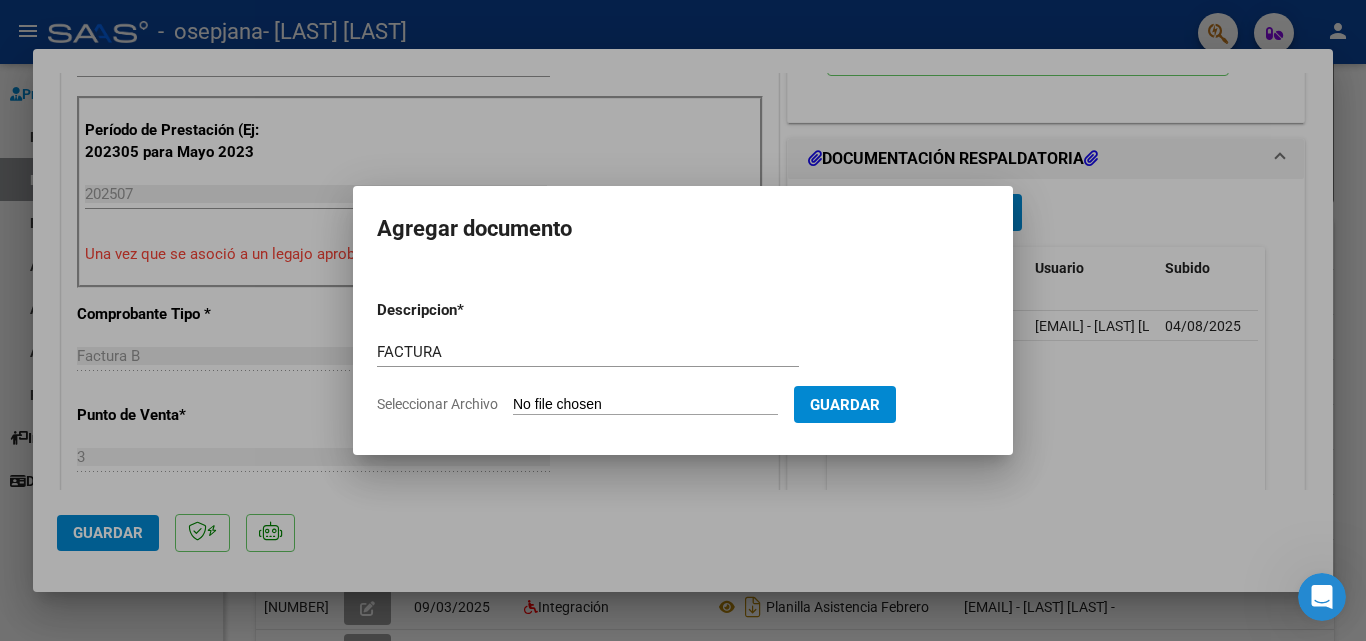 type on "C:\fakepath\[NAME] [NAME].pdf" 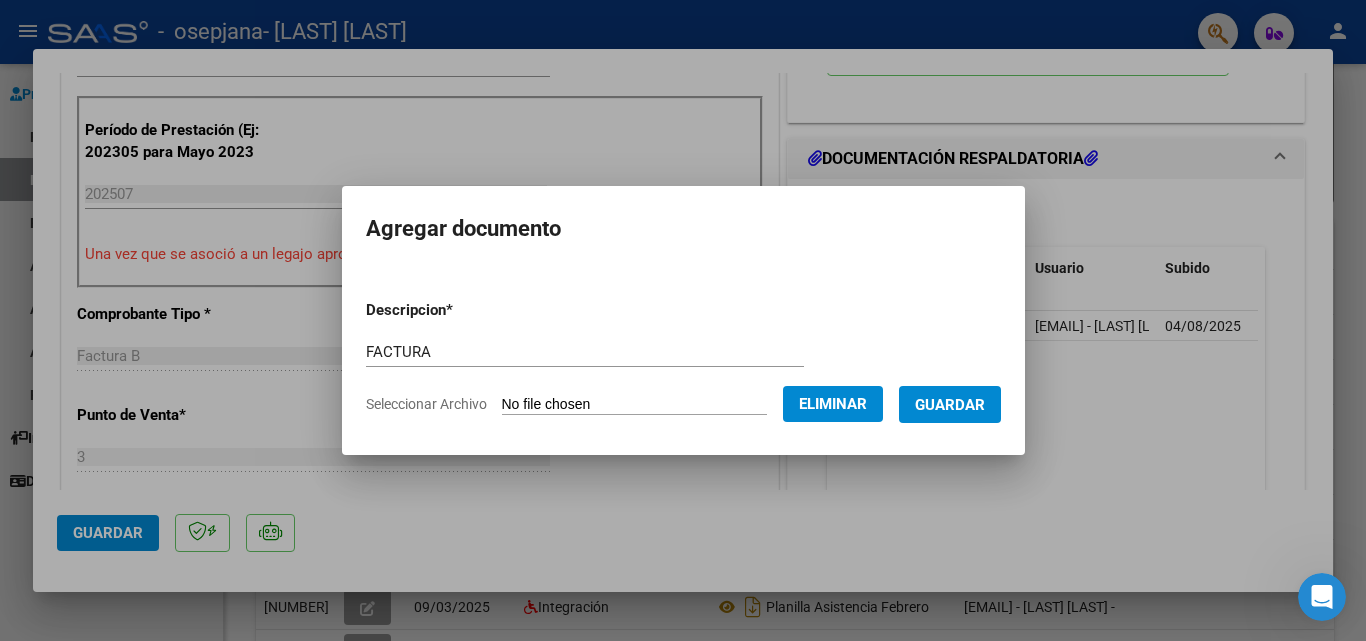 click on "Guardar" at bounding box center [950, 405] 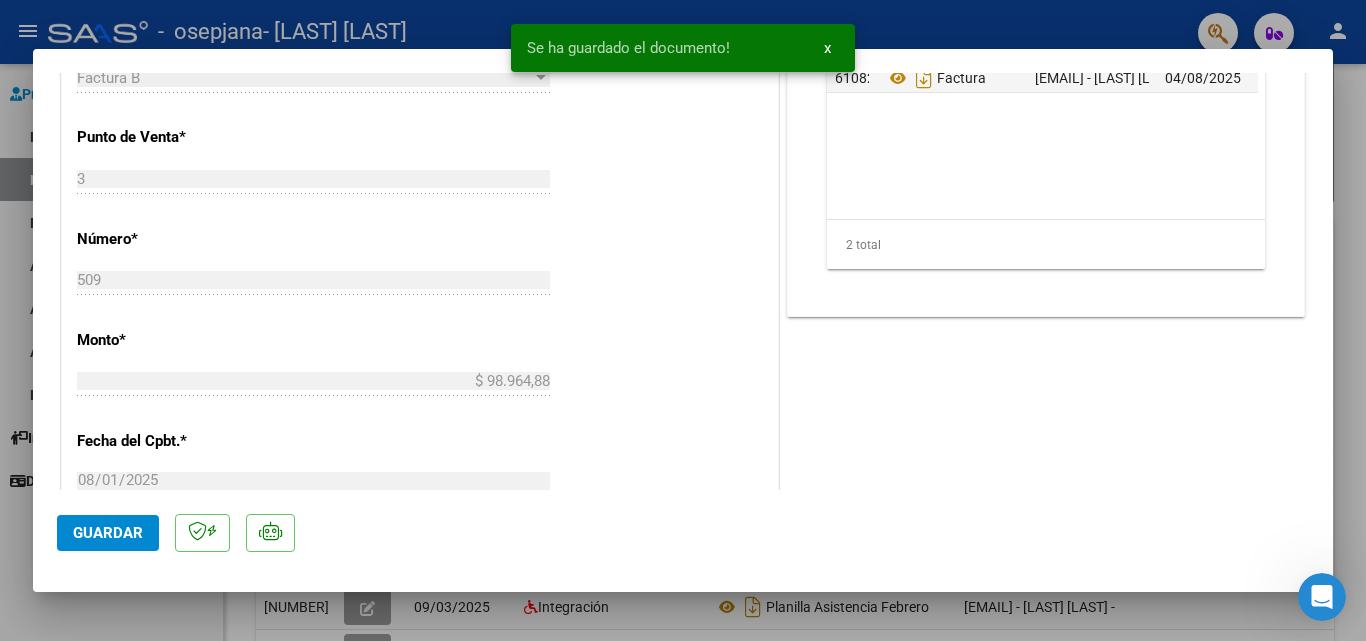 scroll, scrollTop: 800, scrollLeft: 0, axis: vertical 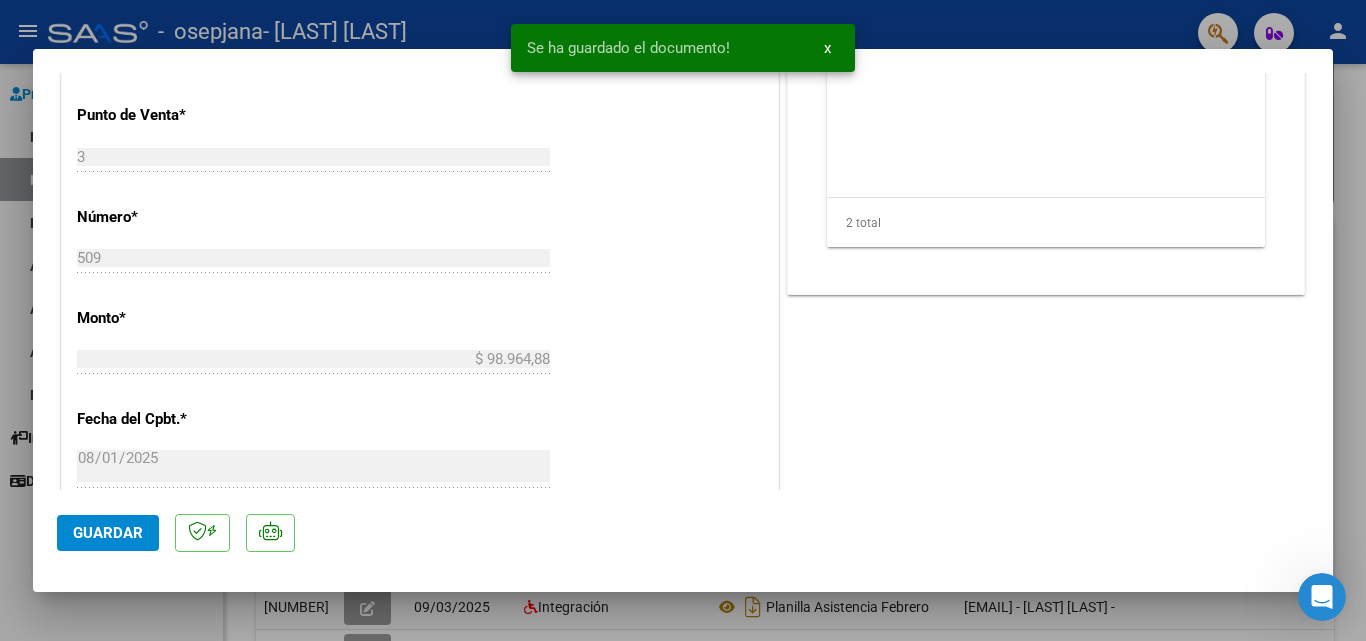 click on "Guardar" 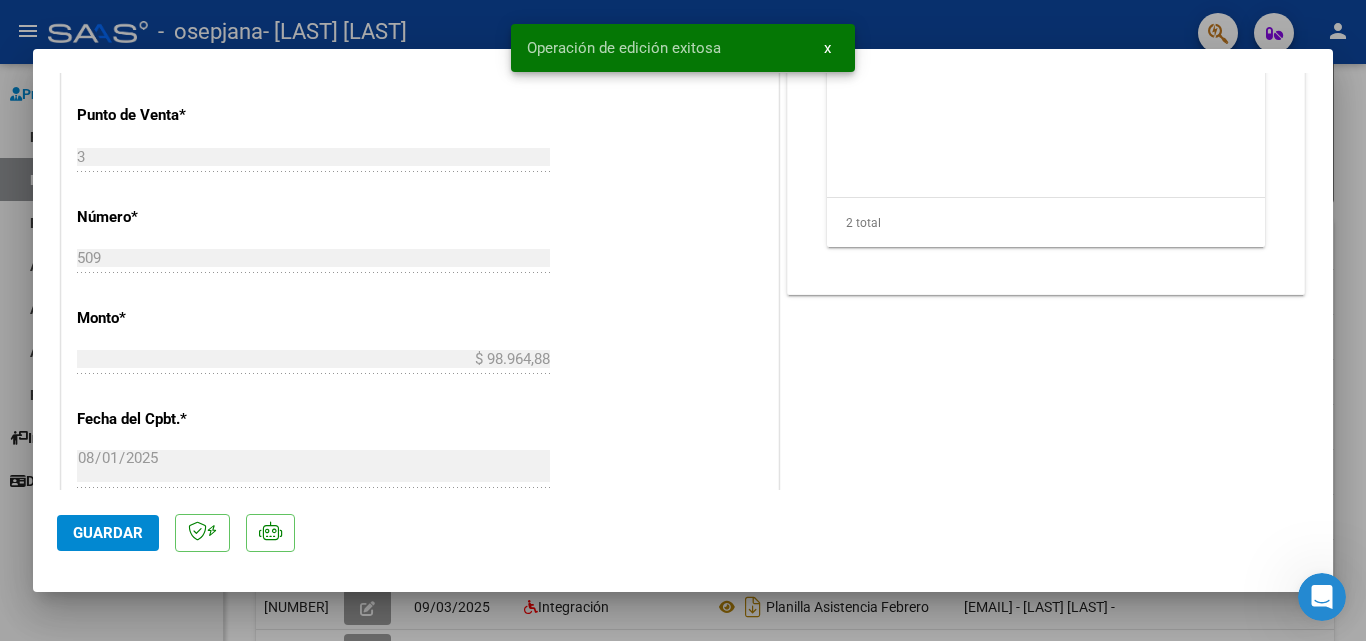 click at bounding box center (683, 320) 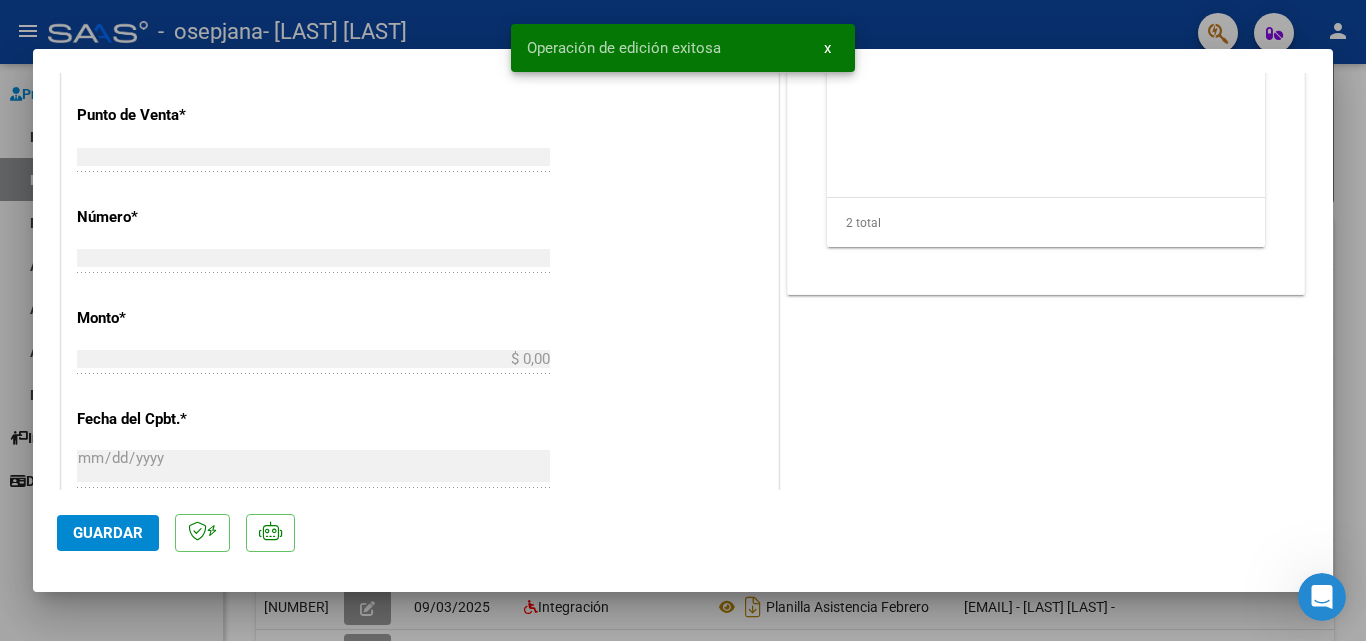 scroll, scrollTop: 0, scrollLeft: 0, axis: both 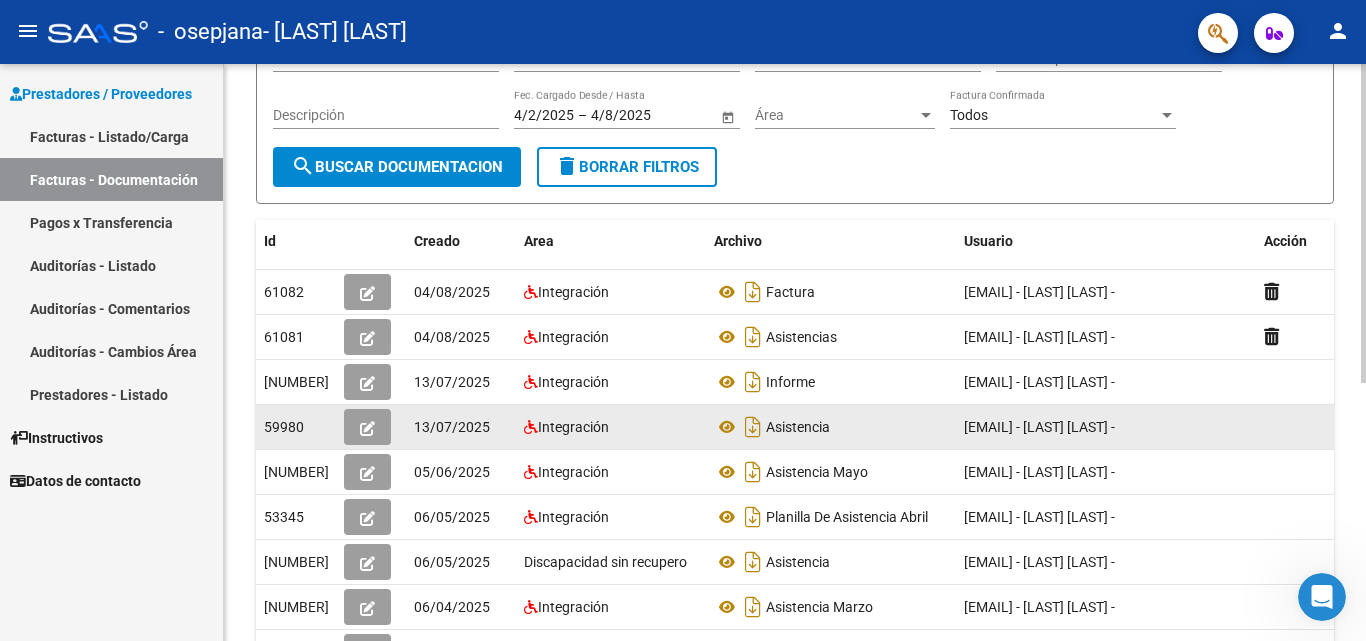 click on "13/07/2025" 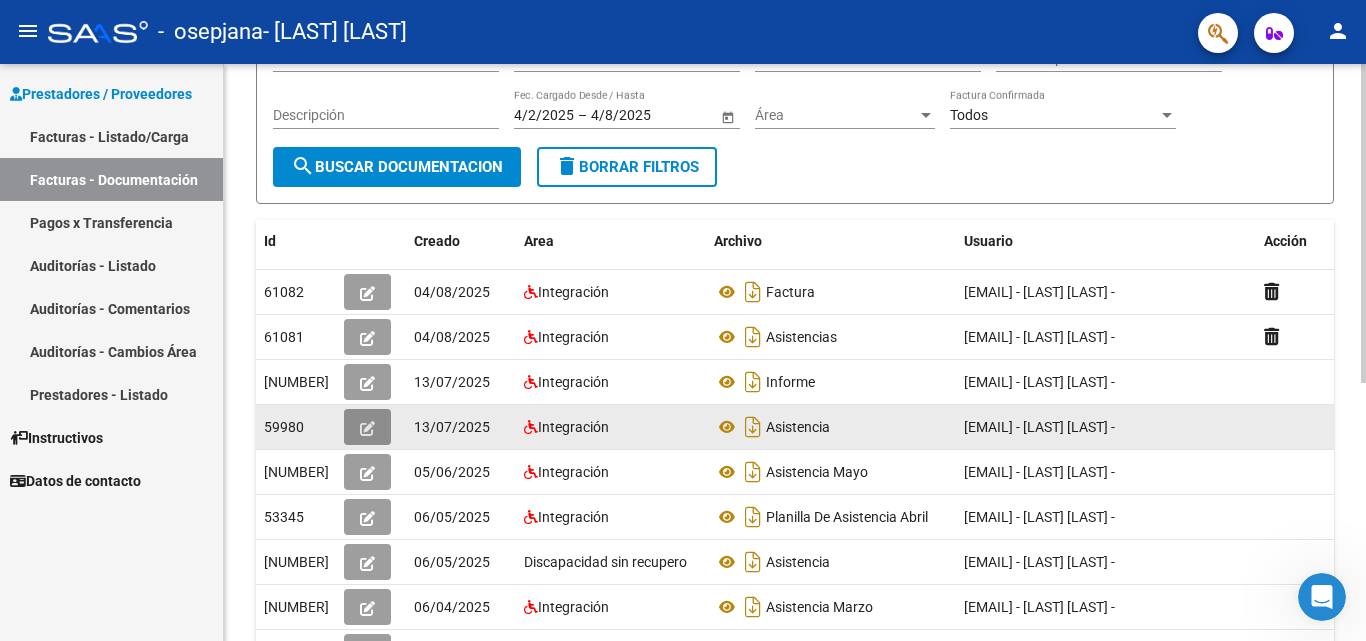 click 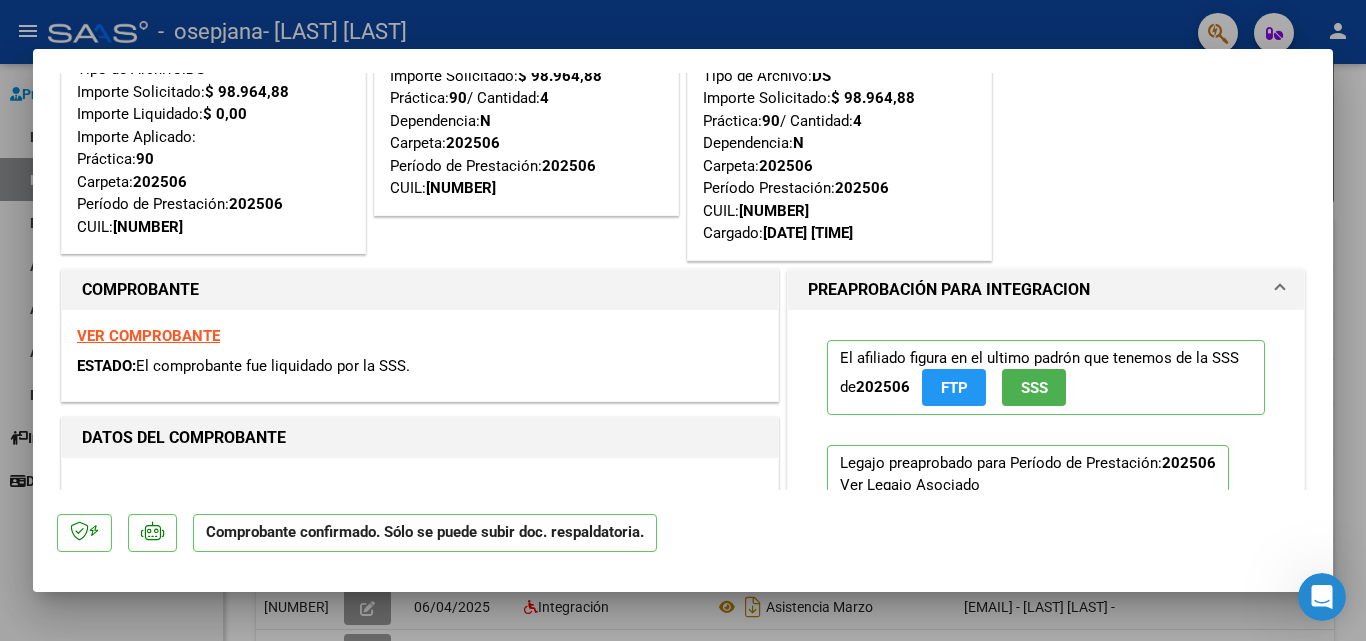 scroll, scrollTop: 0, scrollLeft: 0, axis: both 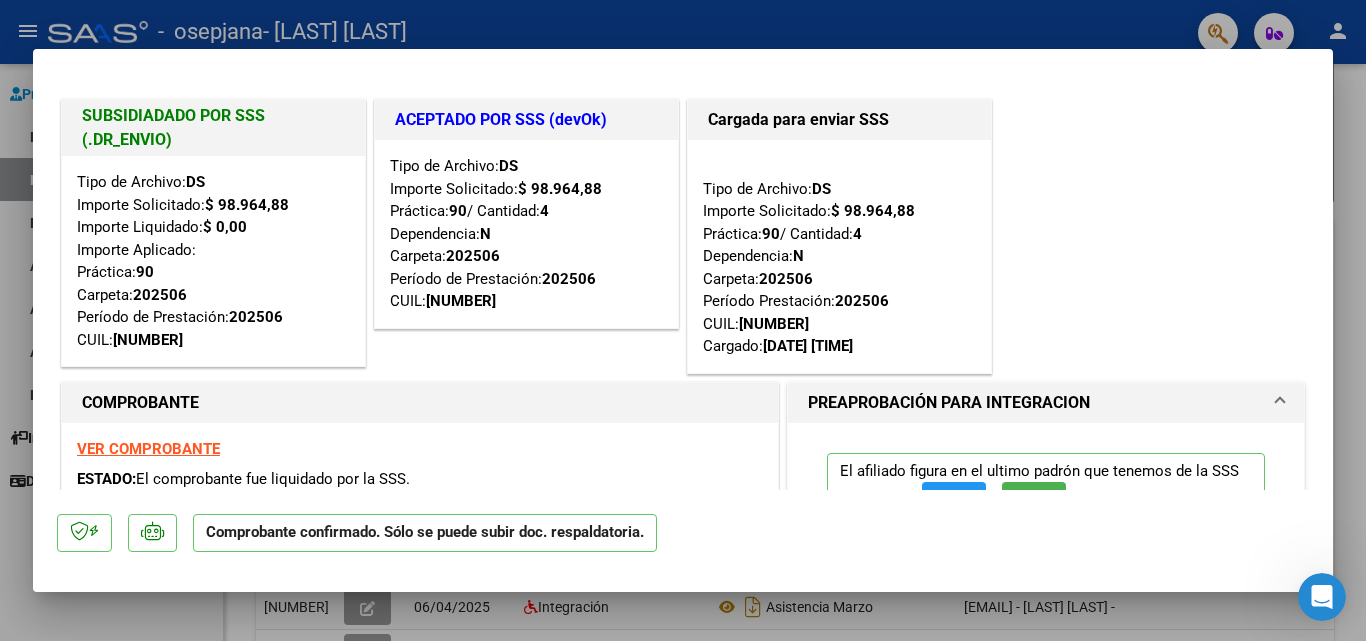 click on "SUBSIDIADADO POR SSS (.DR_ENVIO)  Tipo de Archivo:  DS  Importe Solicitado:  $ [AMOUNT]  Importe Liquidado:  $ 0,00  Importe Aplicado:   Práctica:  90  Carpeta:  202506  Período de Prestación:  202506  CUIL: [NUMBER] ACEPTADO POR SSS (devOk)  Tipo de Archivo:  DS  Importe Solicitado:  $ [AMOUNT]  Práctica:  90  / Cantidad:  4  Dependencia:  N  Carpeta:  202506  Período de Prestación:  202506  CUIL: [NUMBER] Cargada para enviar SSS  Tipo de Archivo:  DS  Importe Solicitado:  $ [AMOUNT]  Práctica:  90  / Cantidad:  4  Dependencia:  N  Carpeta:  202506  Período Prestación:  202506  CUIL: [NUMBER]  Cargado: [DATE] [TIME]" at bounding box center (683, 236) 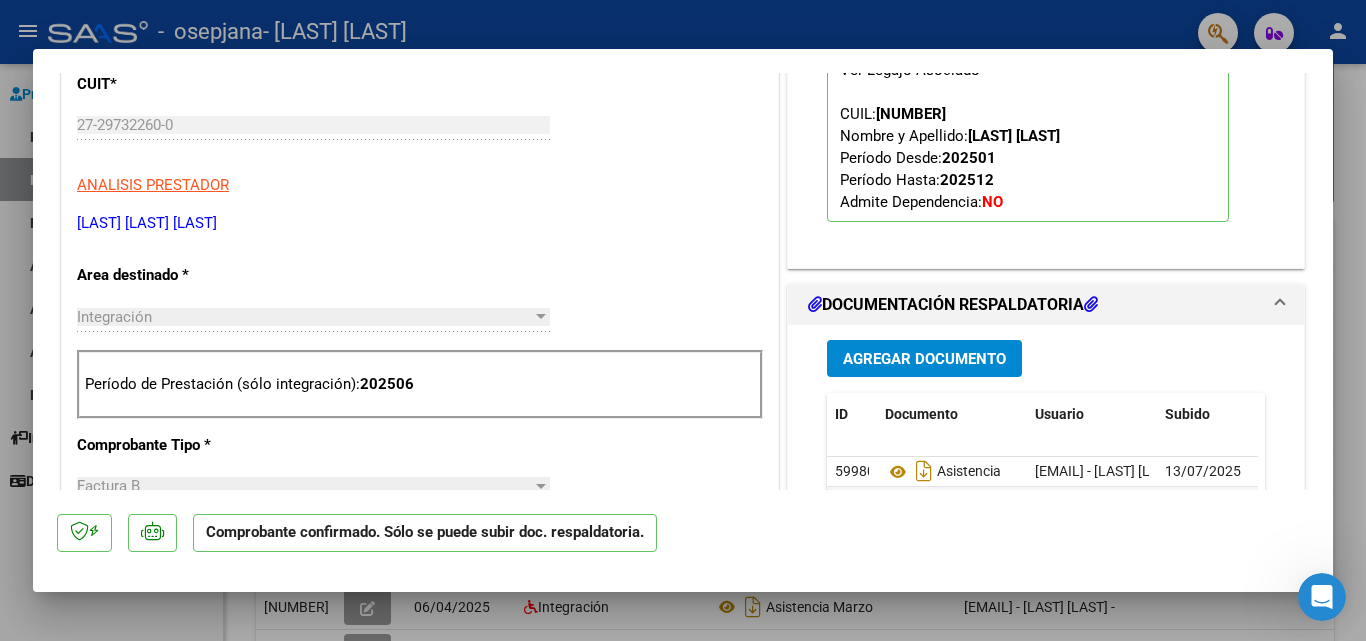 scroll, scrollTop: 600, scrollLeft: 0, axis: vertical 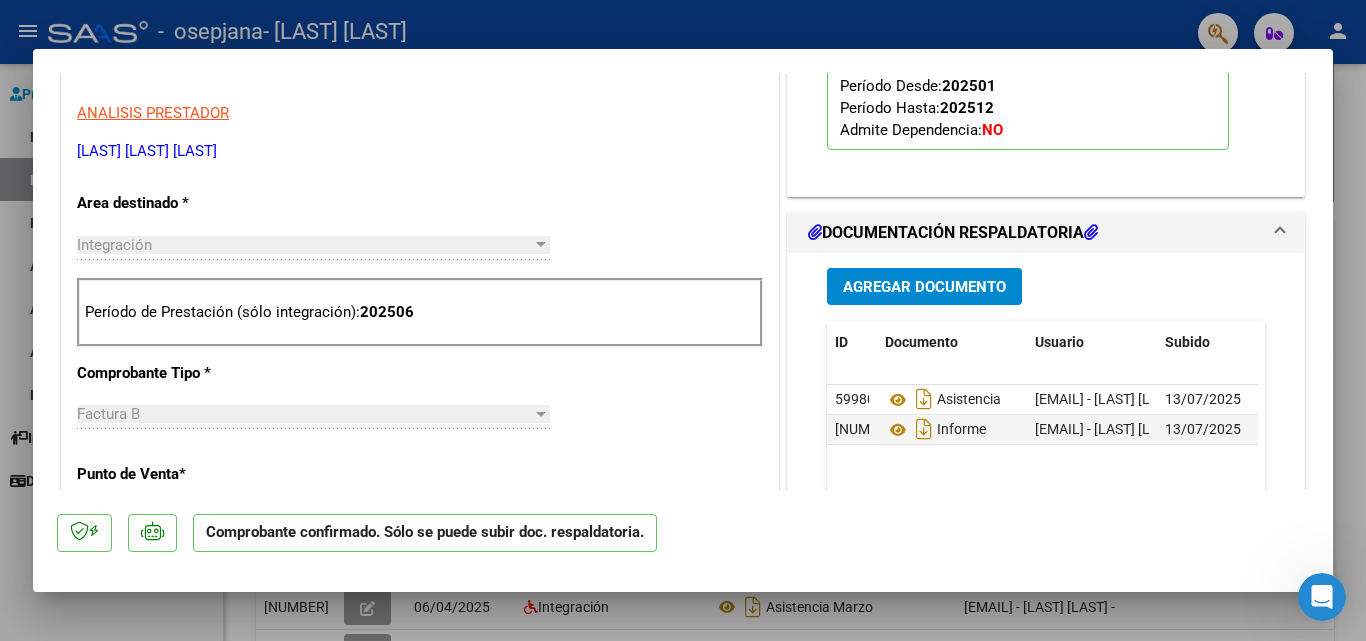 click on "Agregar Documento" at bounding box center (924, 286) 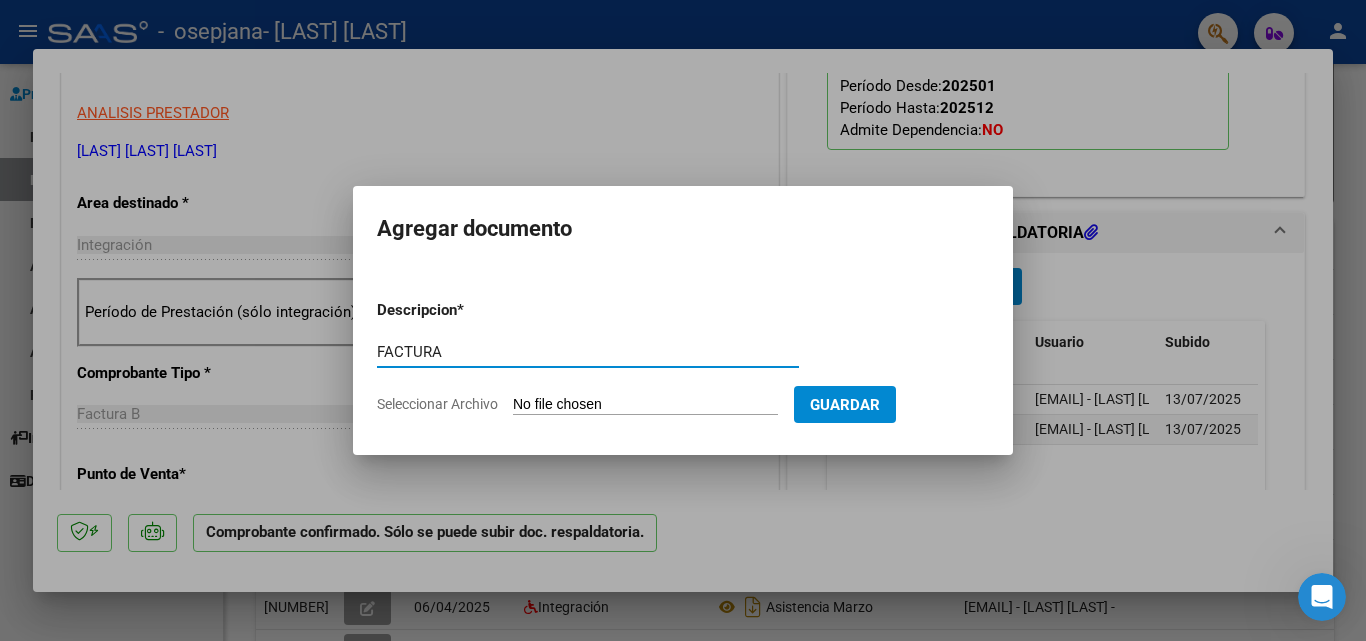 type on "FACTURA" 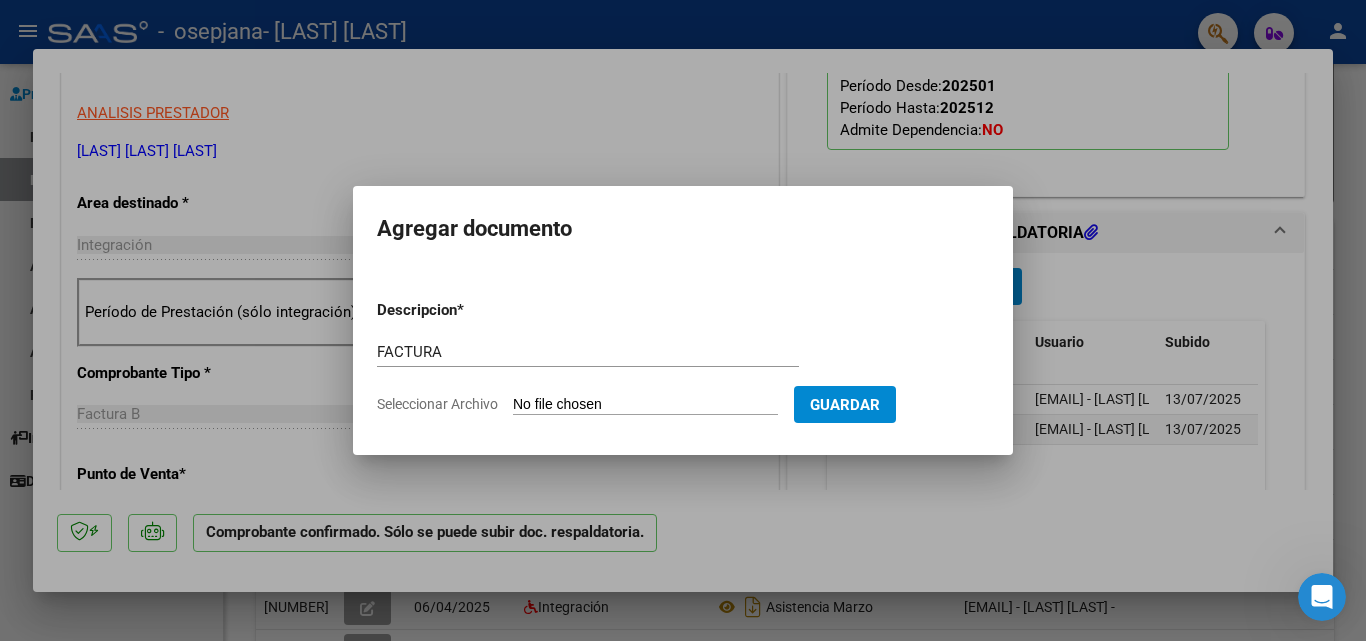 type on "C:\fakepath\[NAME] [NAME].pdf" 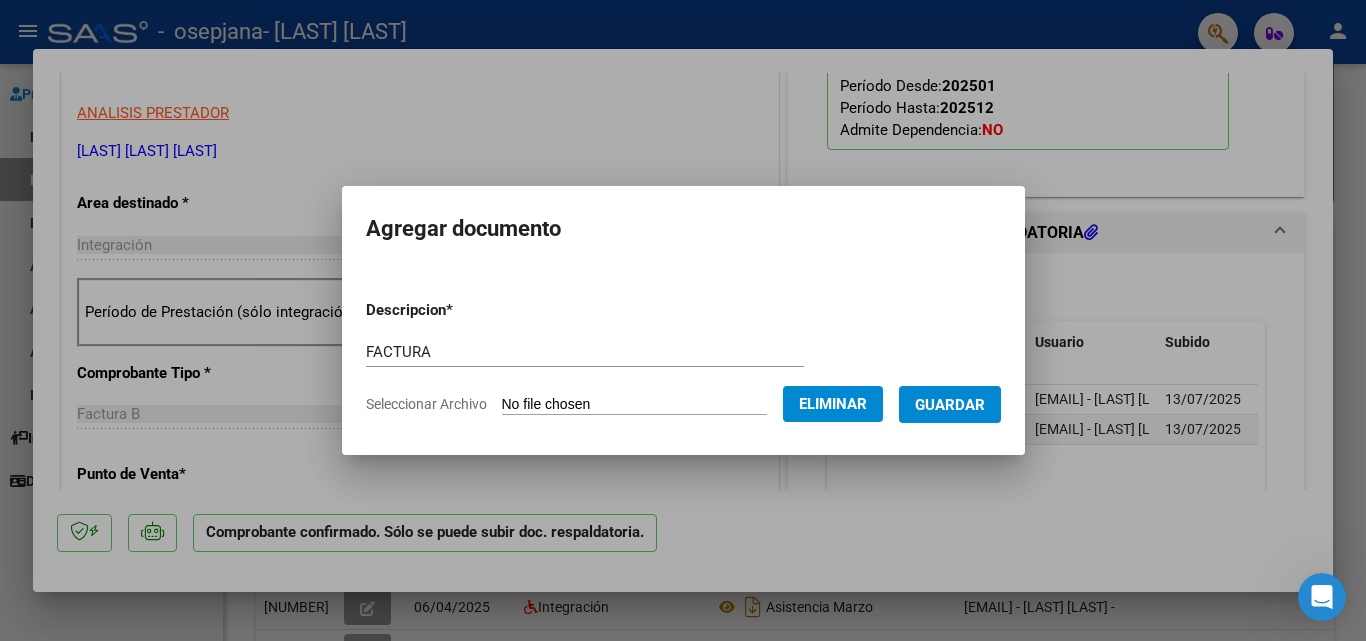 click on "Guardar" at bounding box center [950, 405] 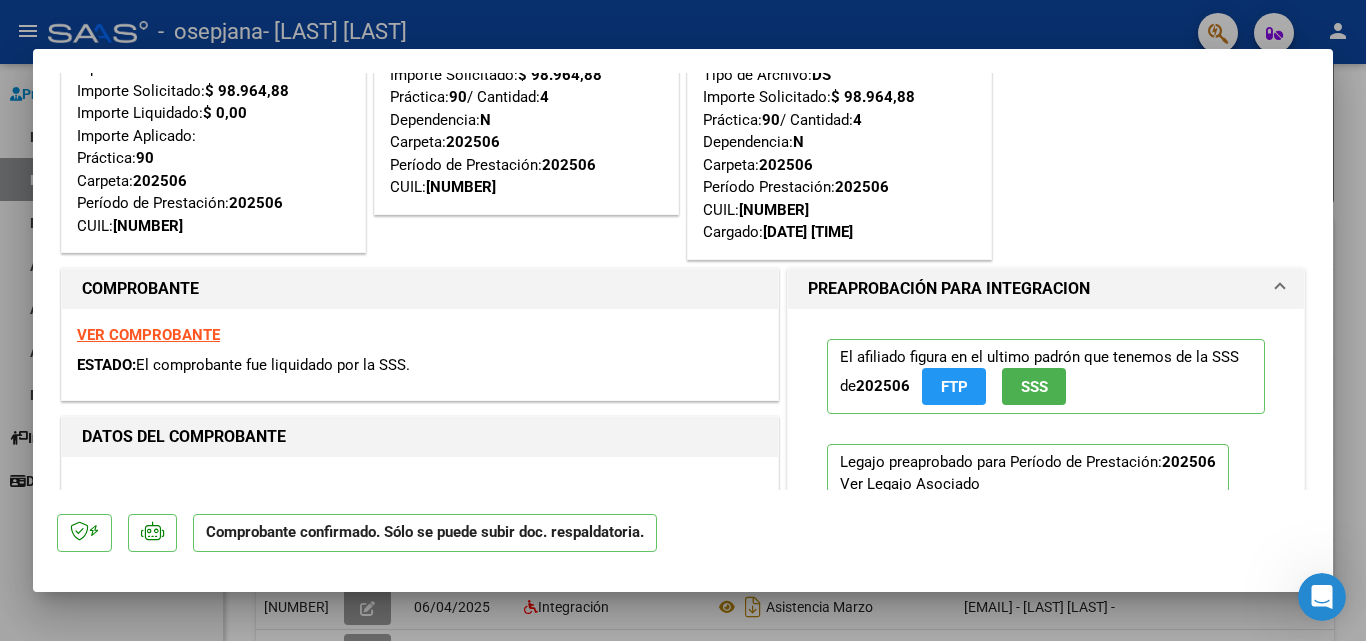 scroll, scrollTop: 0, scrollLeft: 0, axis: both 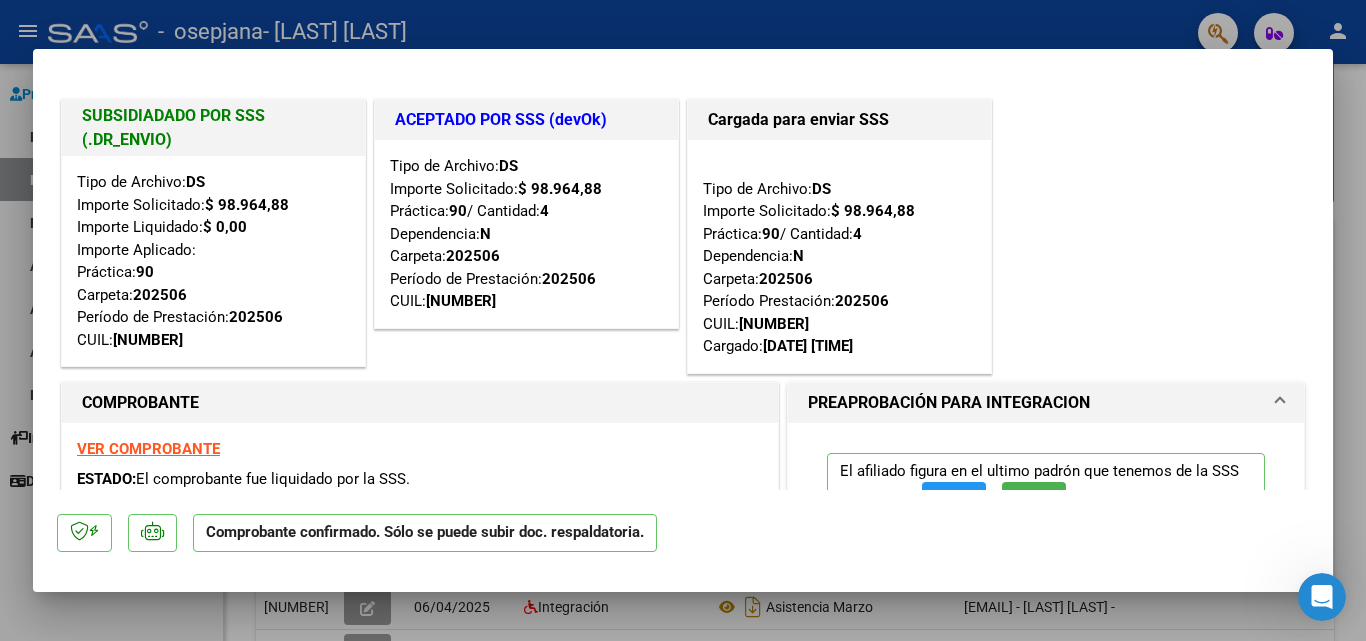 click at bounding box center (683, 320) 